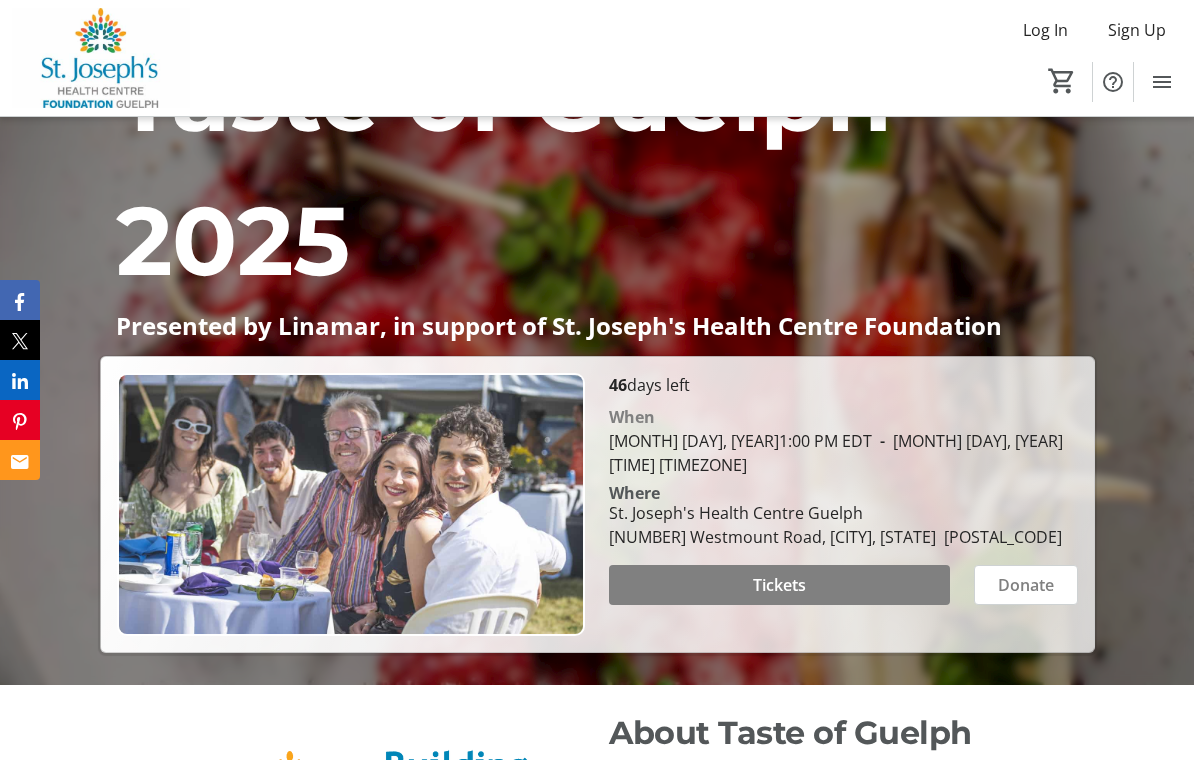 scroll, scrollTop: 261, scrollLeft: 0, axis: vertical 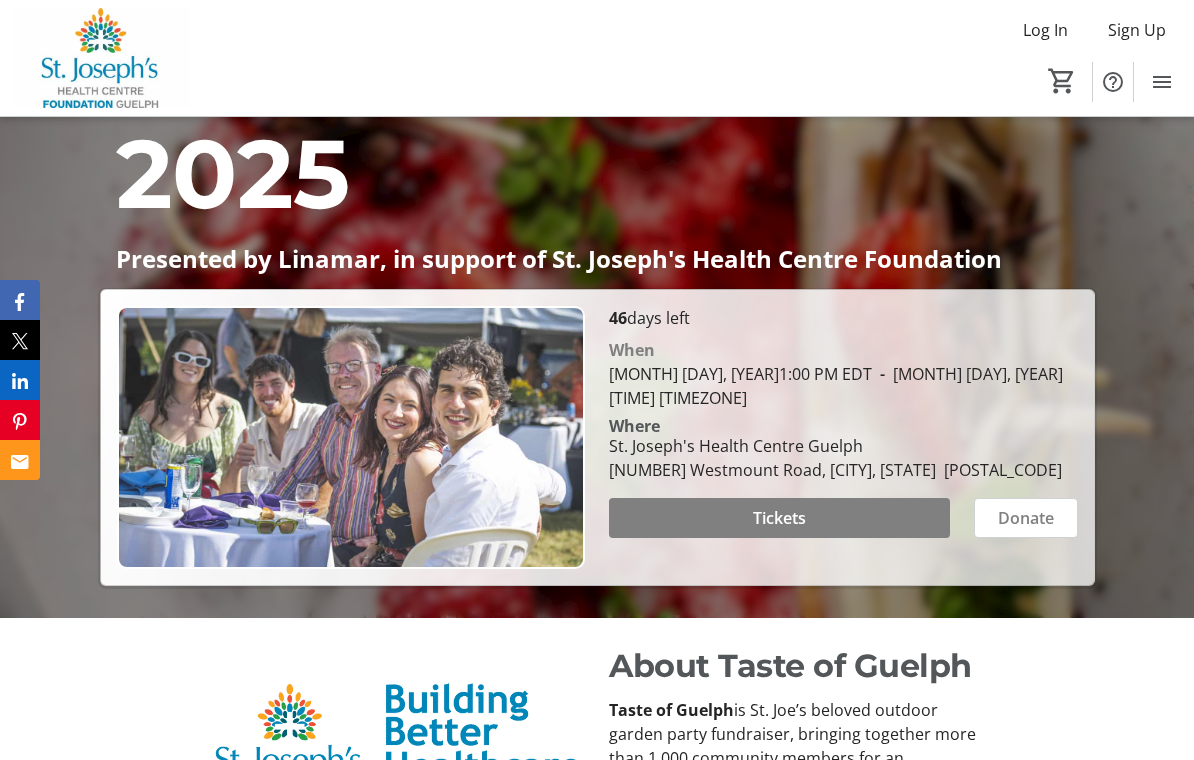 click on "Tickets" at bounding box center (779, 518) 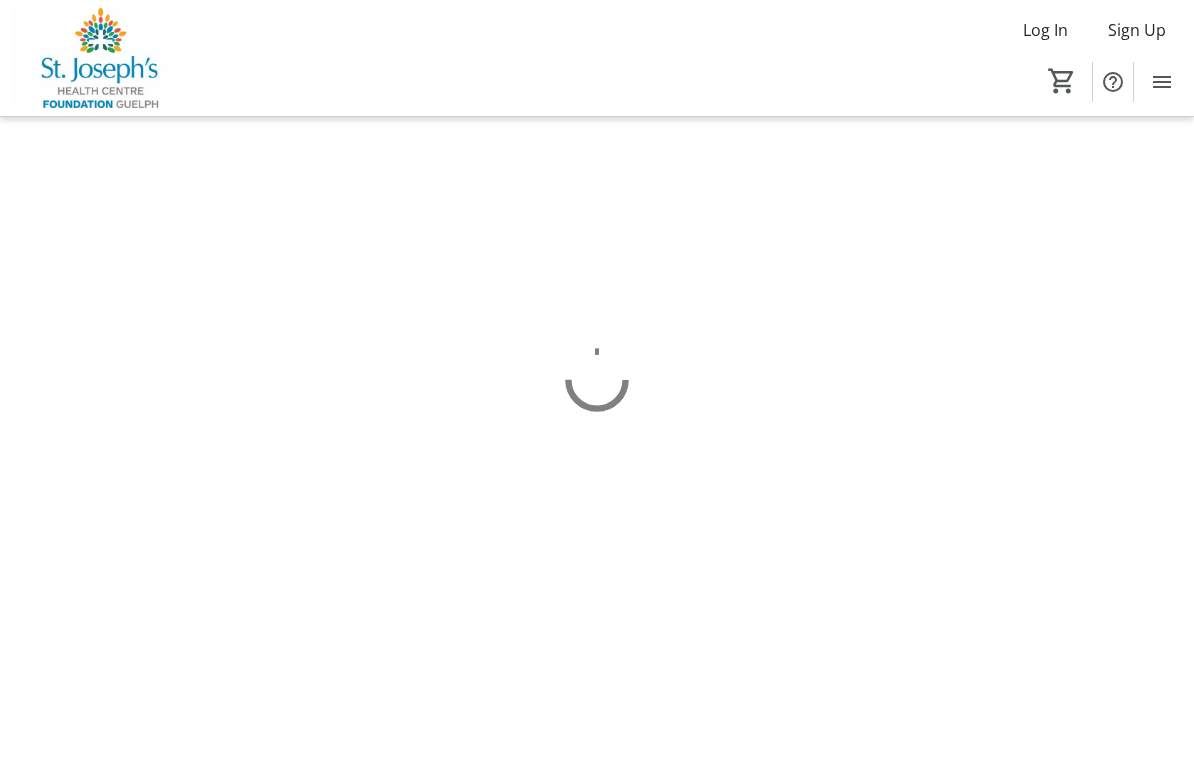 scroll, scrollTop: 0, scrollLeft: 0, axis: both 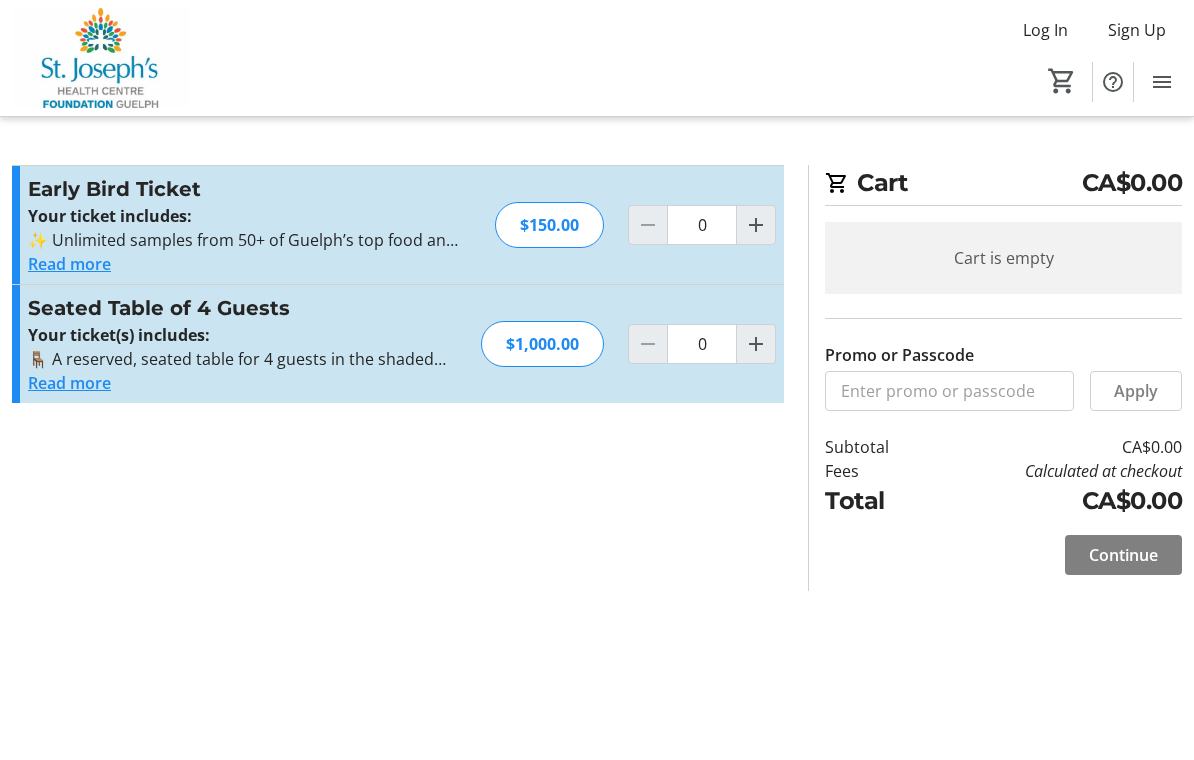 click 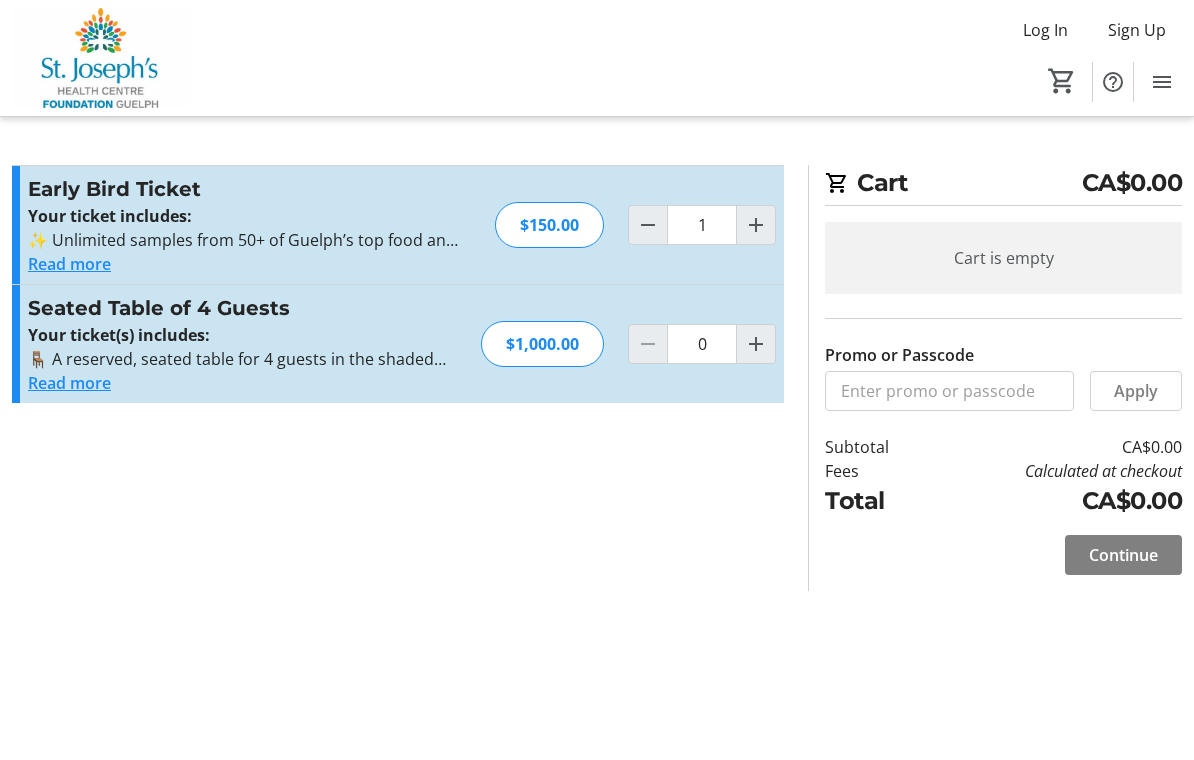 click 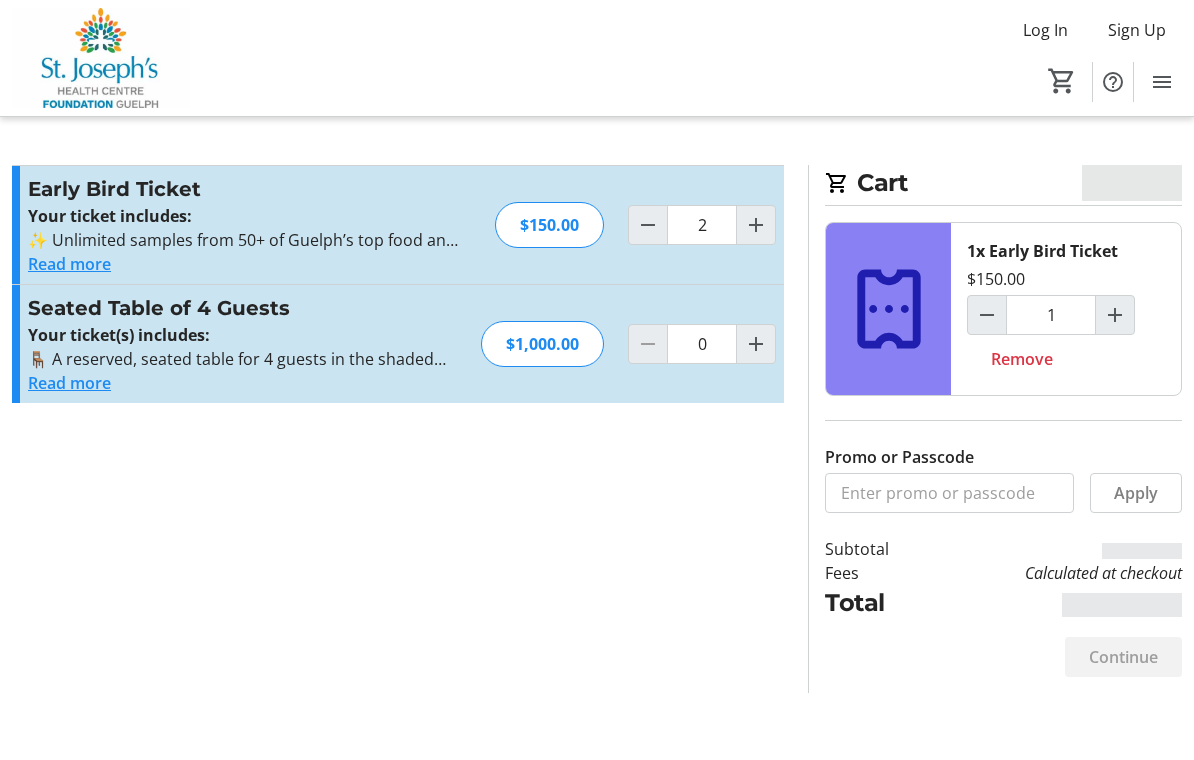 type on "2" 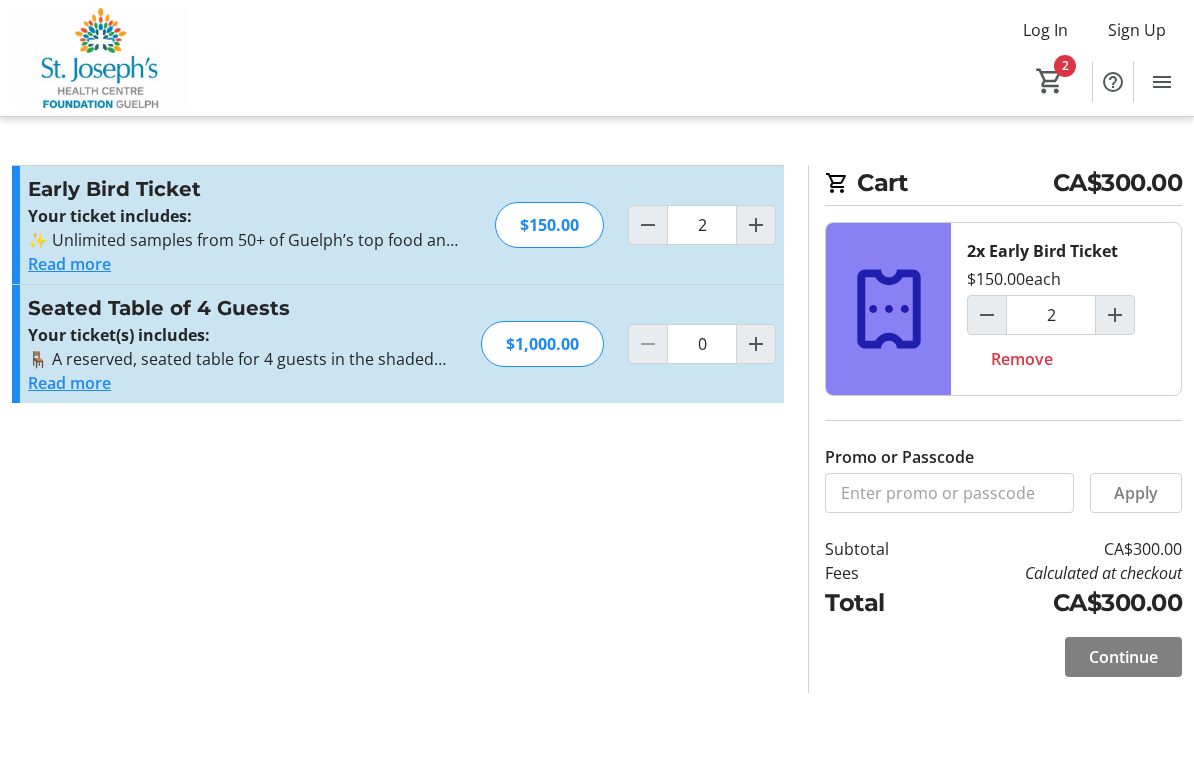 click on "Continue" 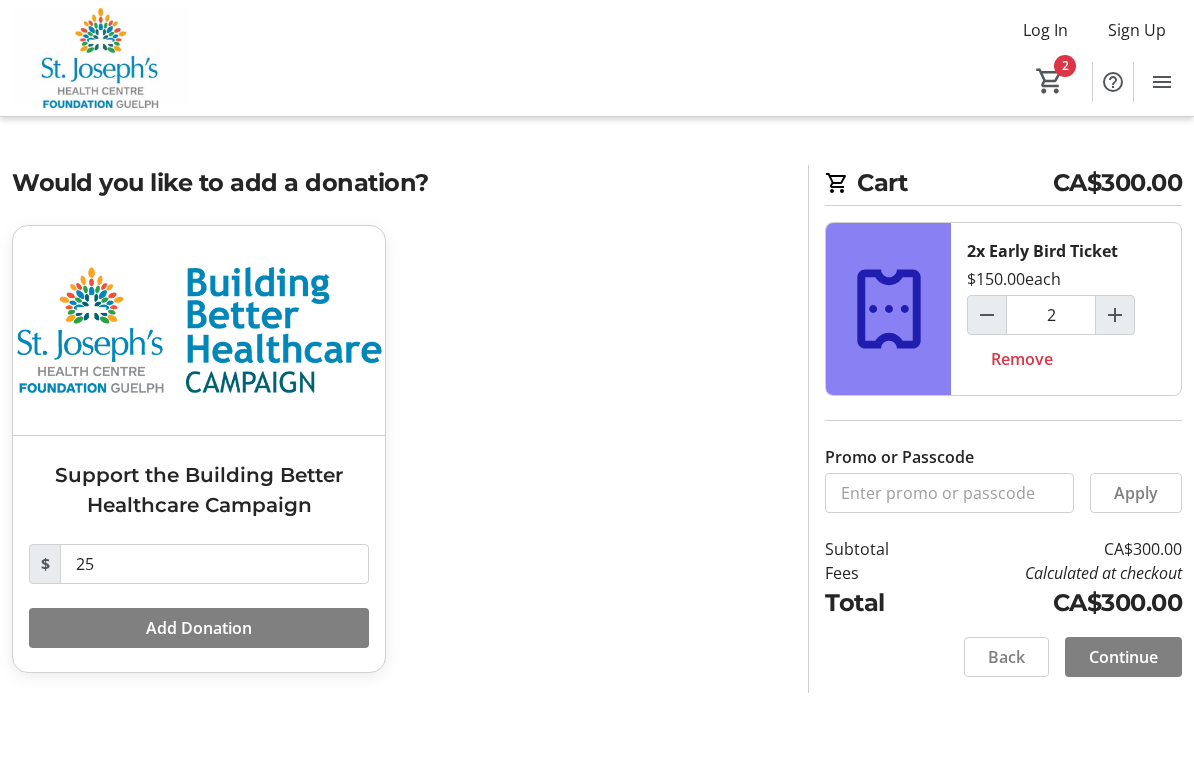 click on "Continue" 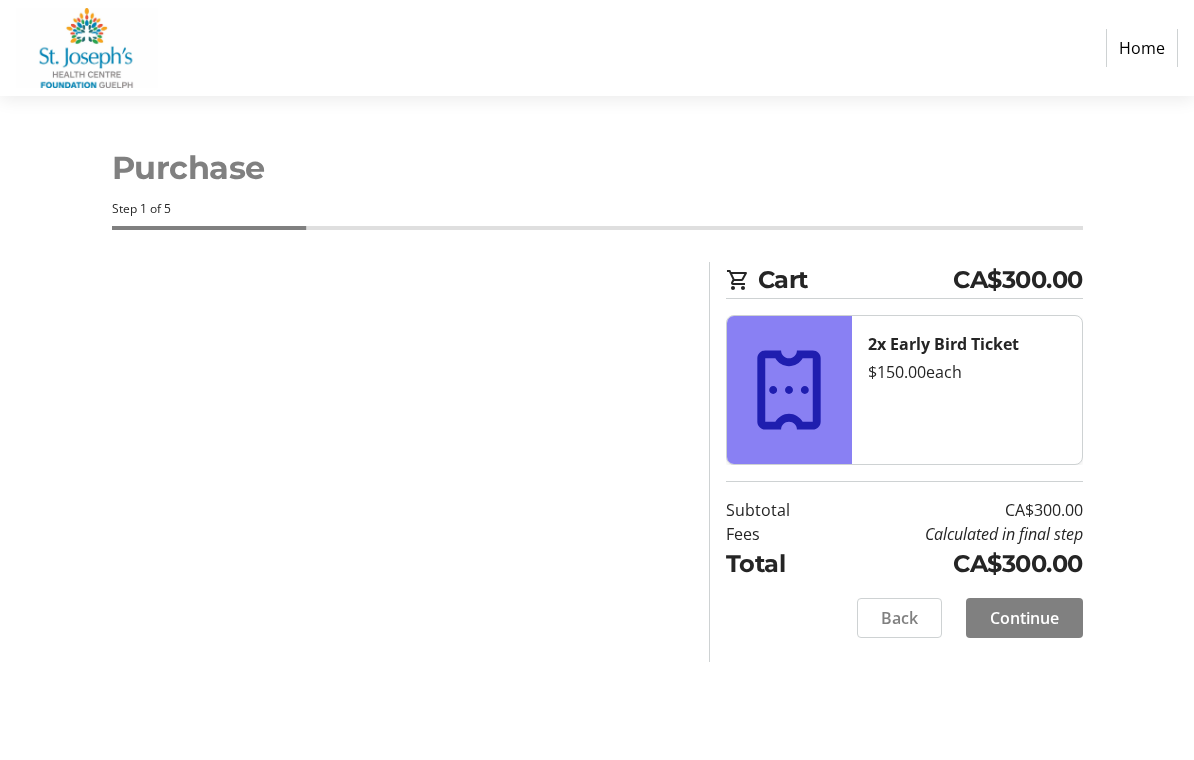 select on "CA" 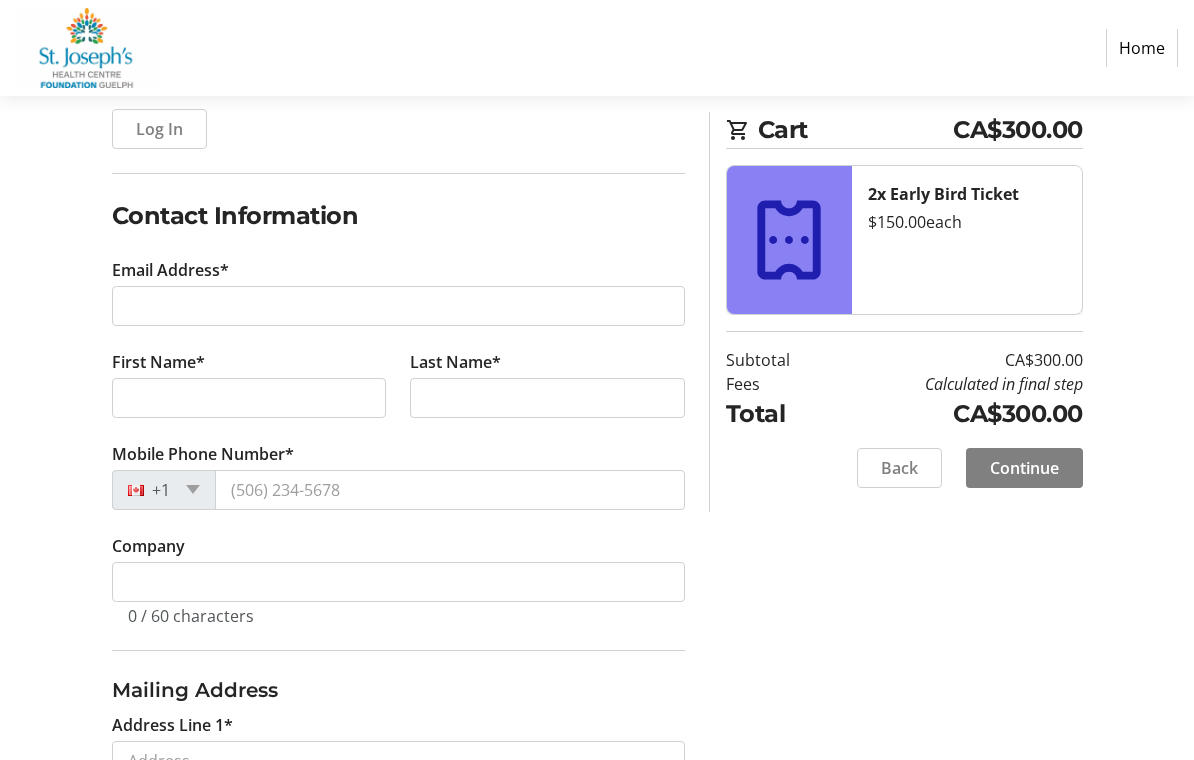 scroll, scrollTop: 271, scrollLeft: 0, axis: vertical 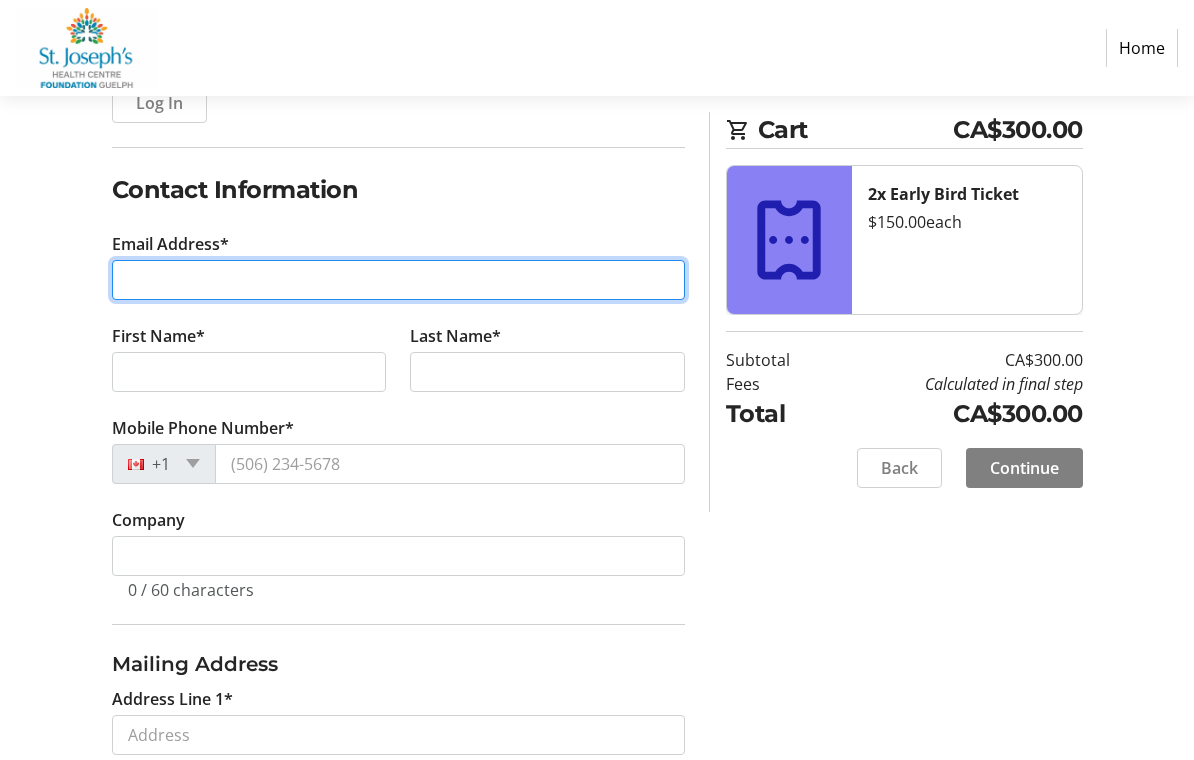 click on "Email Address*" at bounding box center (398, 280) 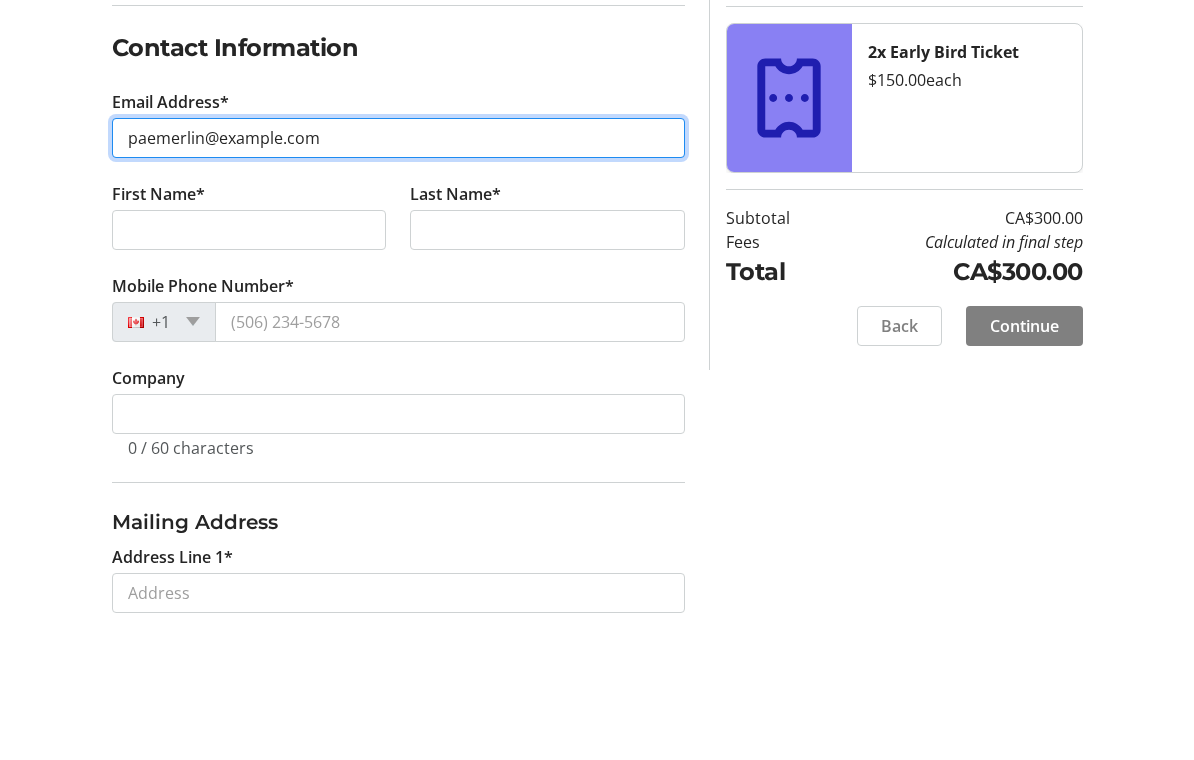 type on "paemerlin@example.com" 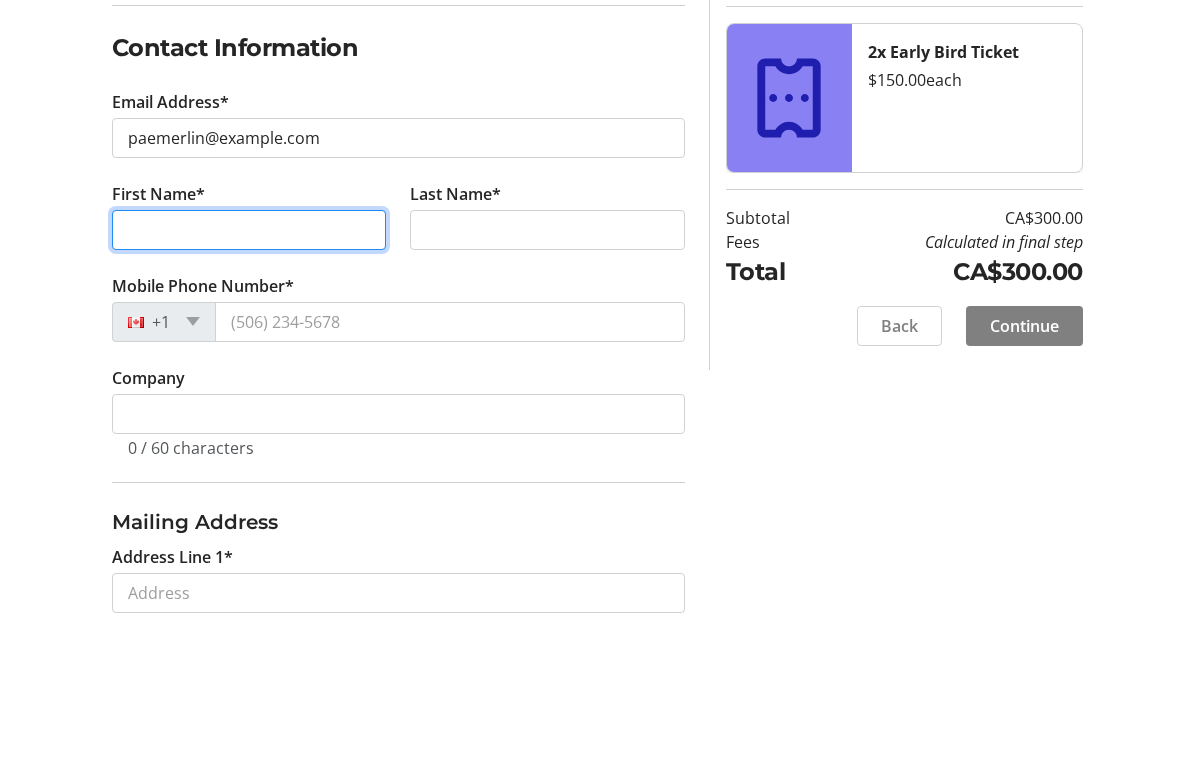 click on "First Name*" at bounding box center [249, 372] 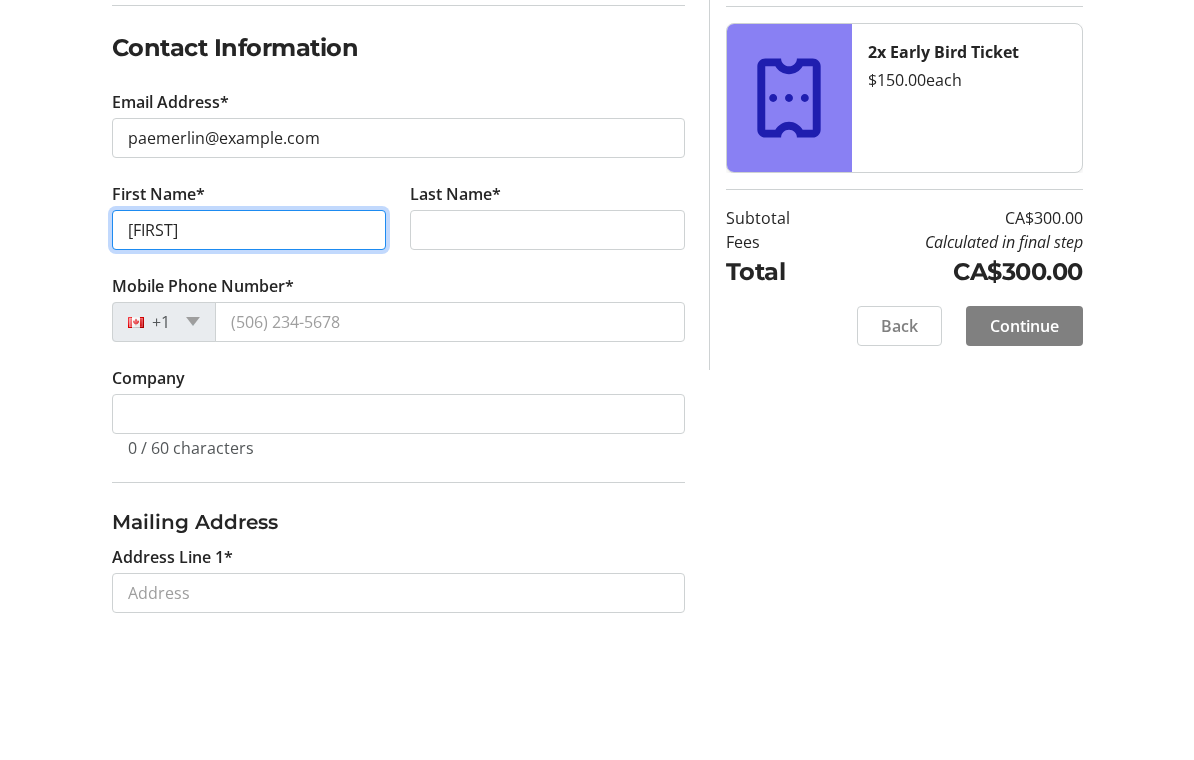 type on "[FIRST]" 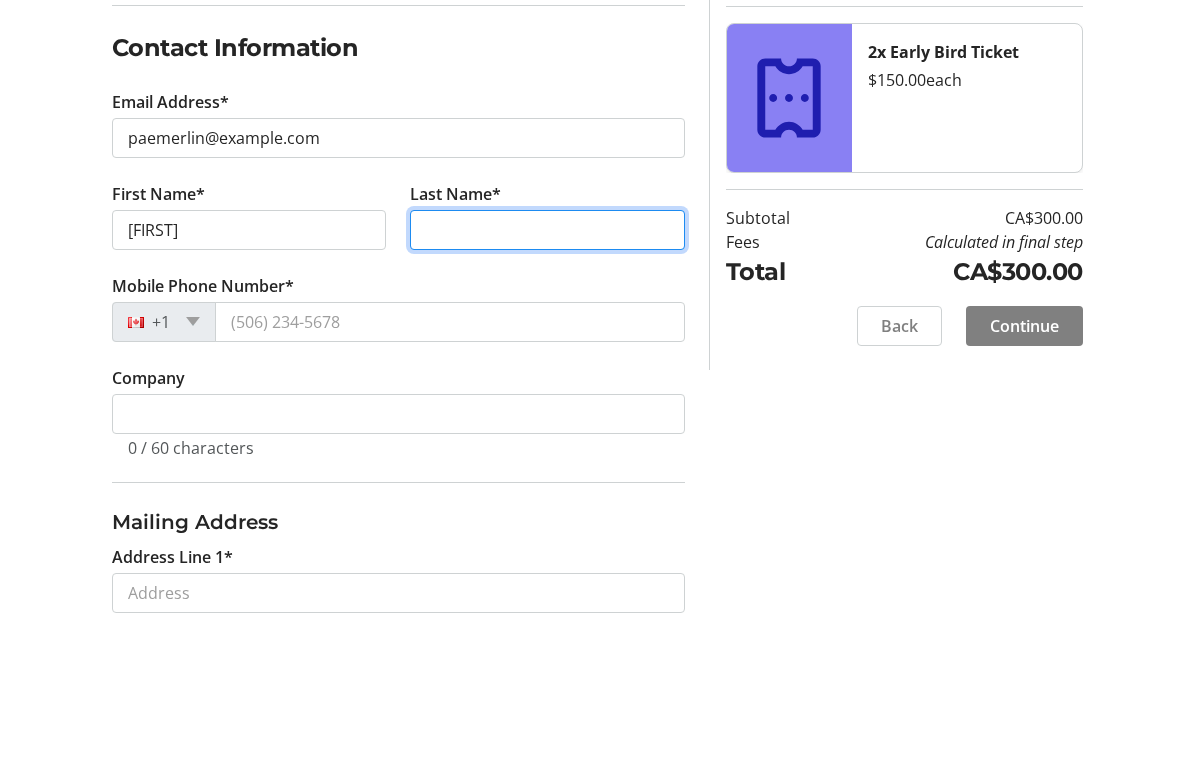 click on "Last Name*" at bounding box center (547, 372) 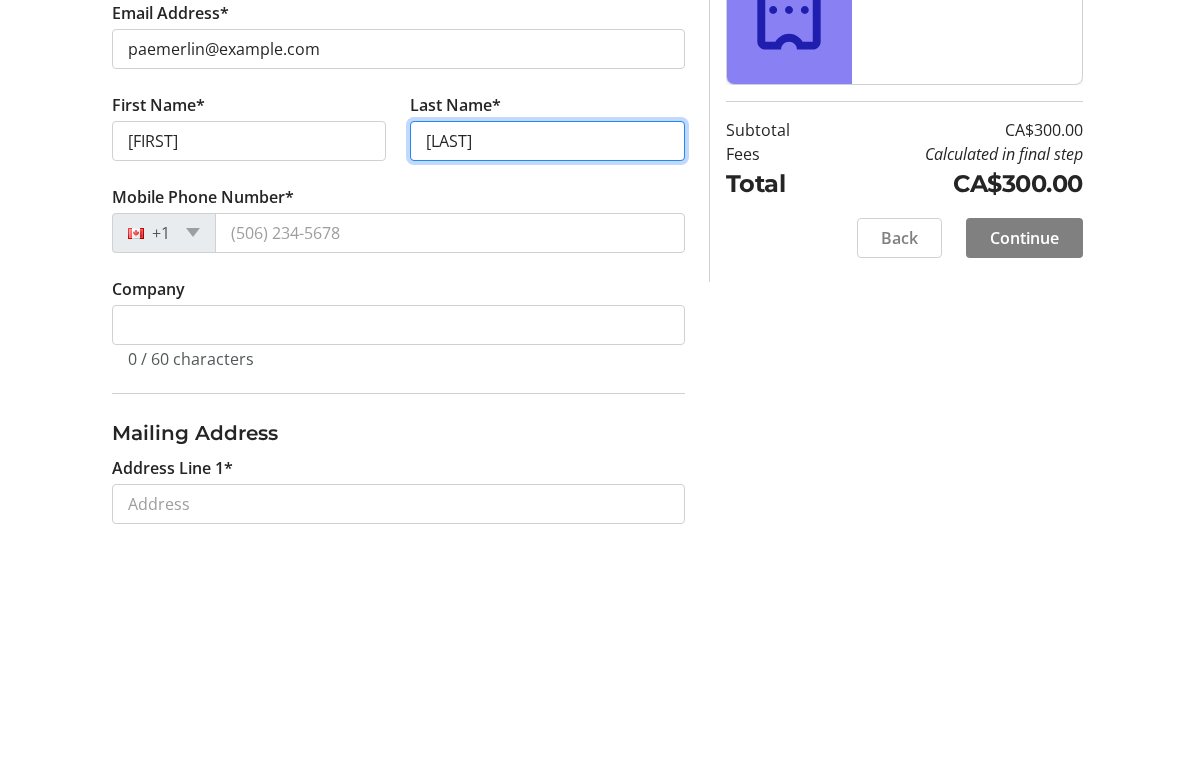 type on "[LAST]" 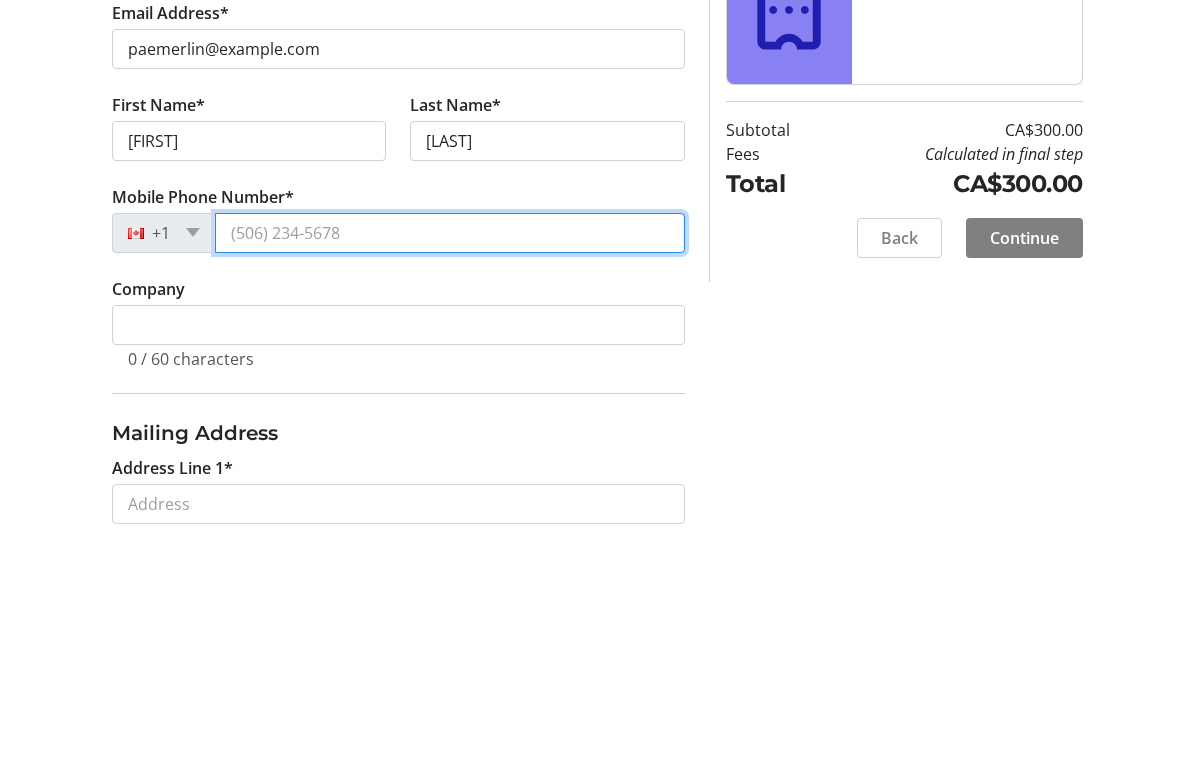 click on "Mobile Phone Number*" at bounding box center (450, 464) 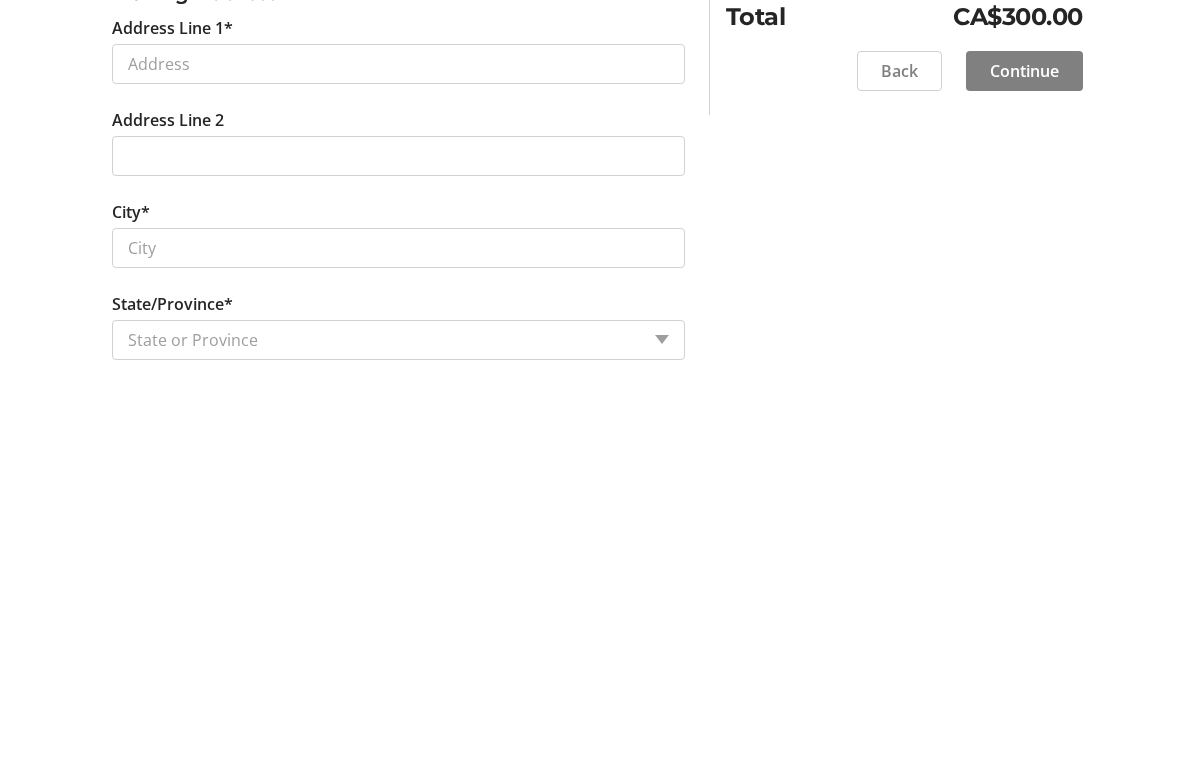 scroll, scrollTop: 551, scrollLeft: 0, axis: vertical 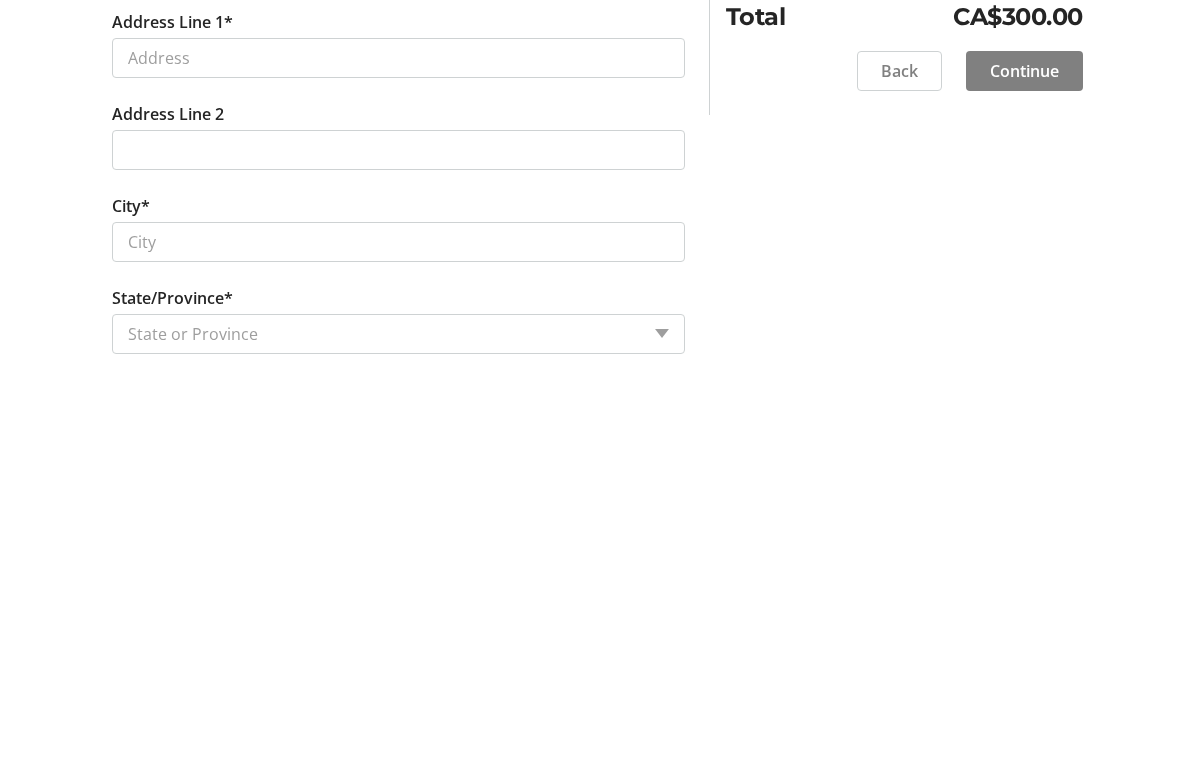 type on "([AREA_CODE]) [PREFIX]-[NUMBER]" 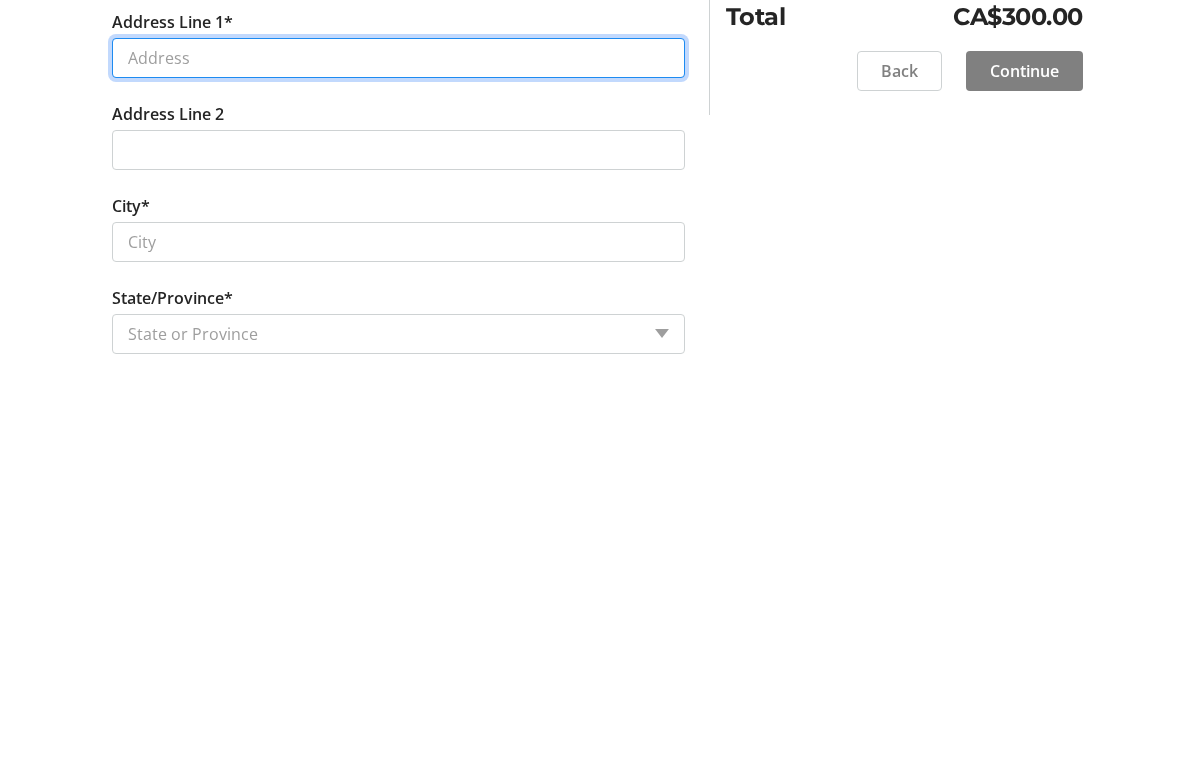 click on "Address Line 1*" at bounding box center [398, 455] 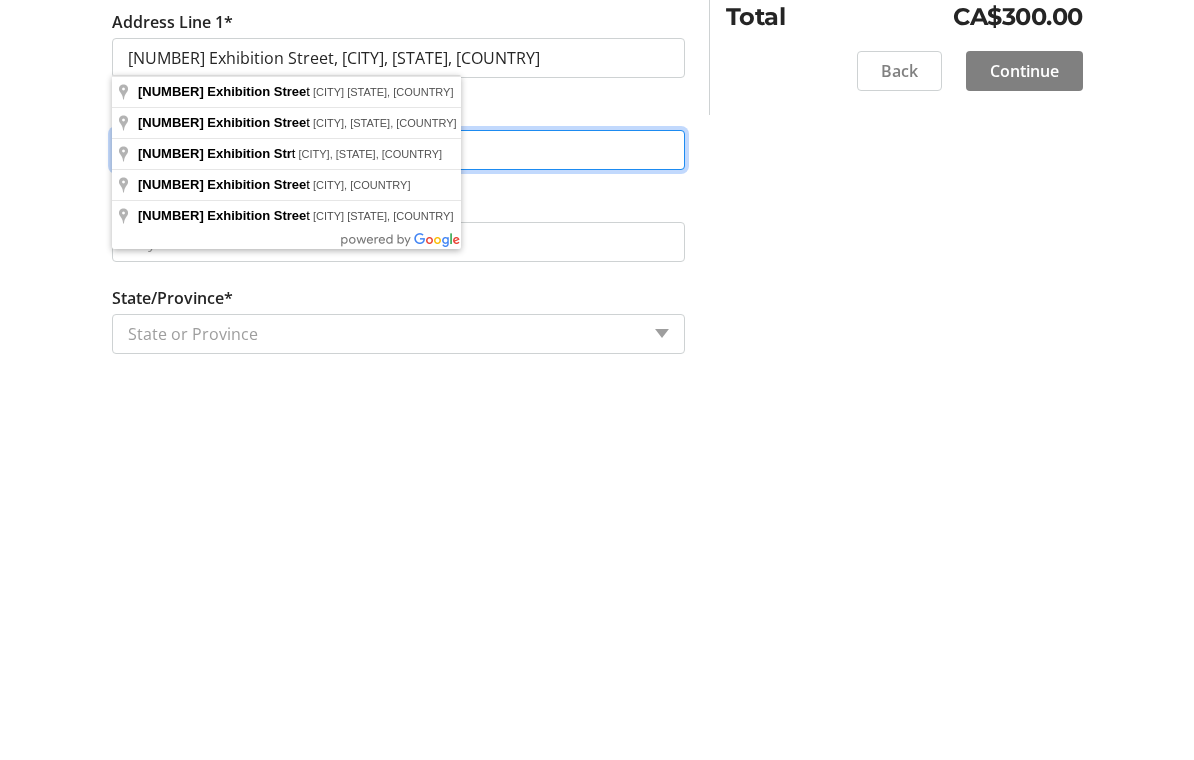 type on "[NUMBER] Exhibition Street" 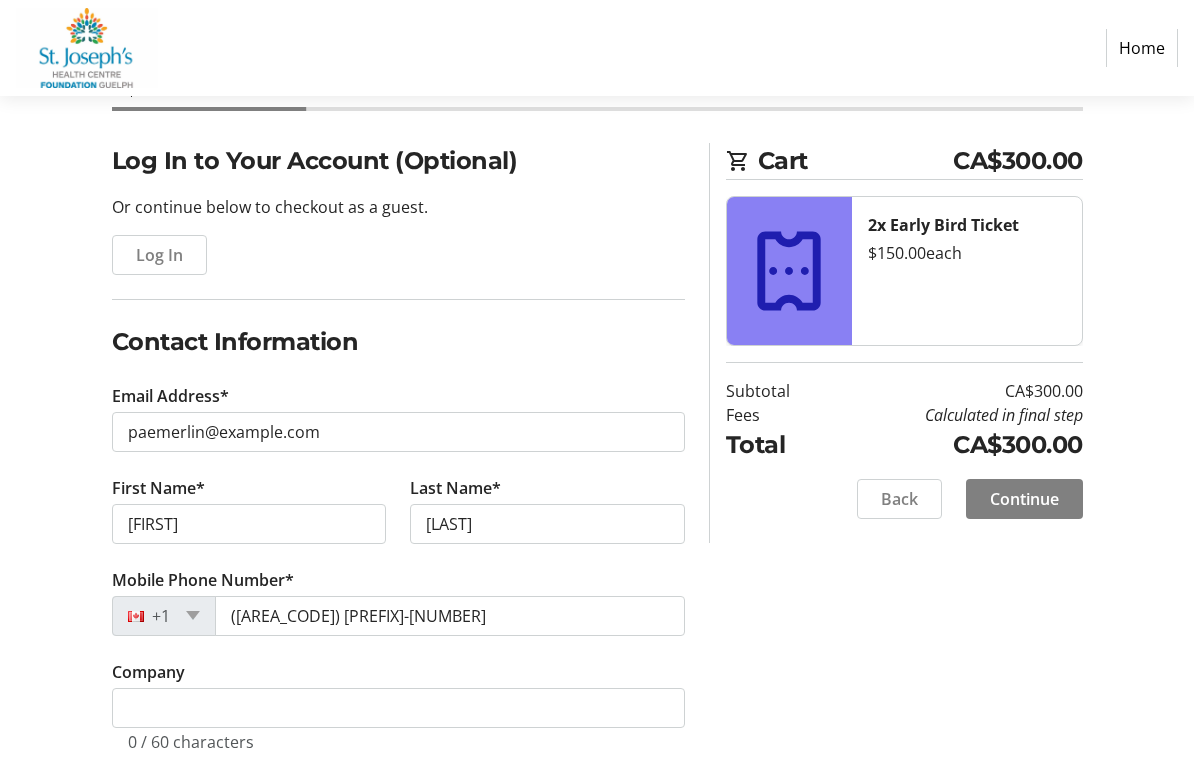 scroll, scrollTop: 119, scrollLeft: 0, axis: vertical 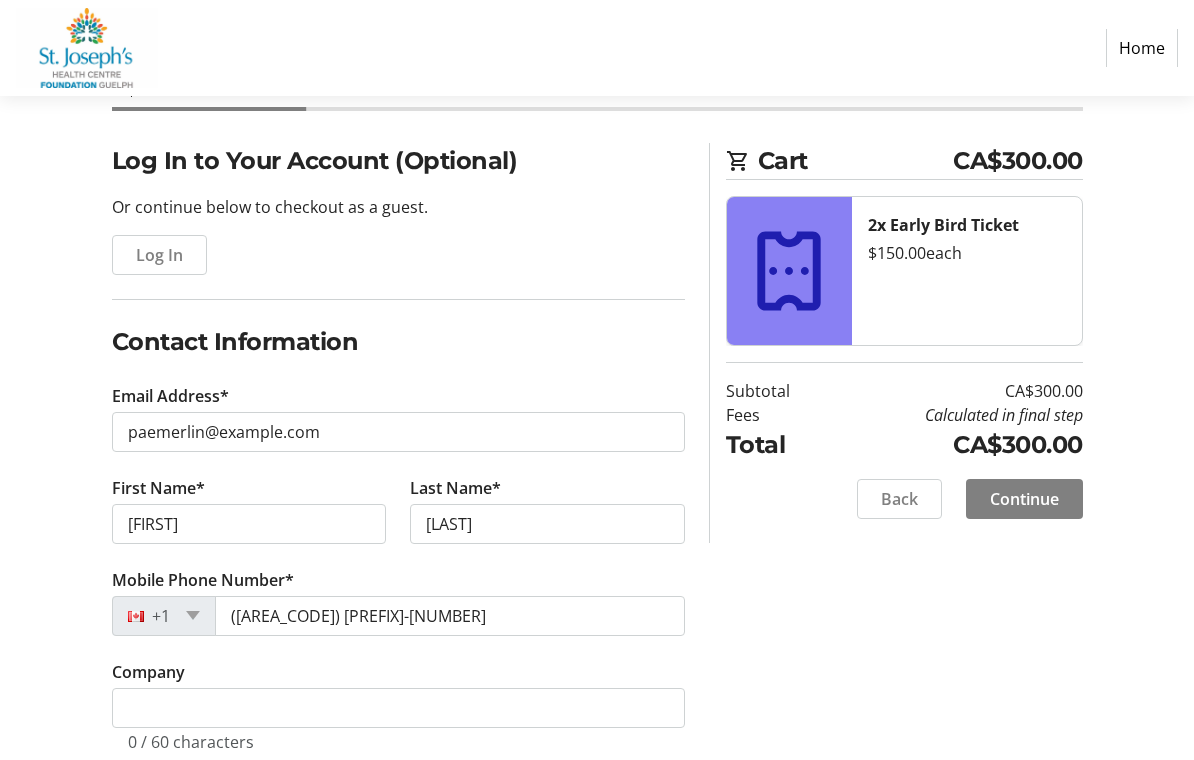 click on "Continue" 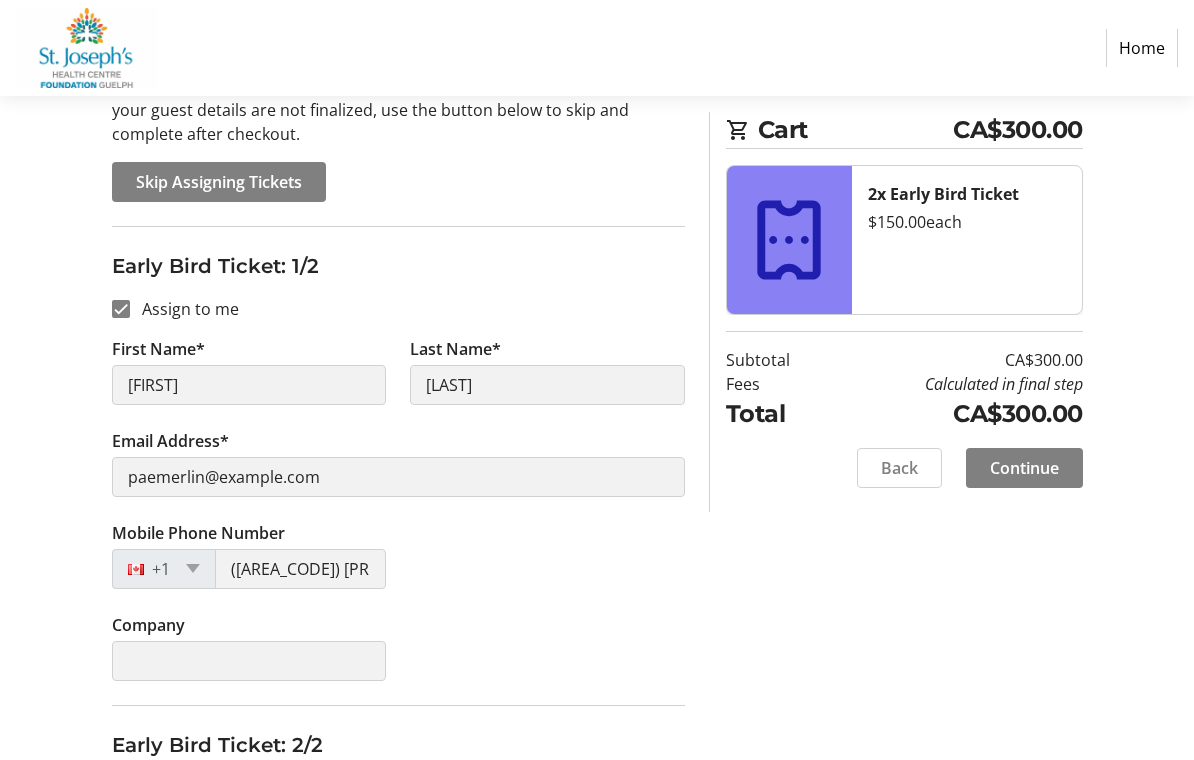 scroll, scrollTop: 239, scrollLeft: 0, axis: vertical 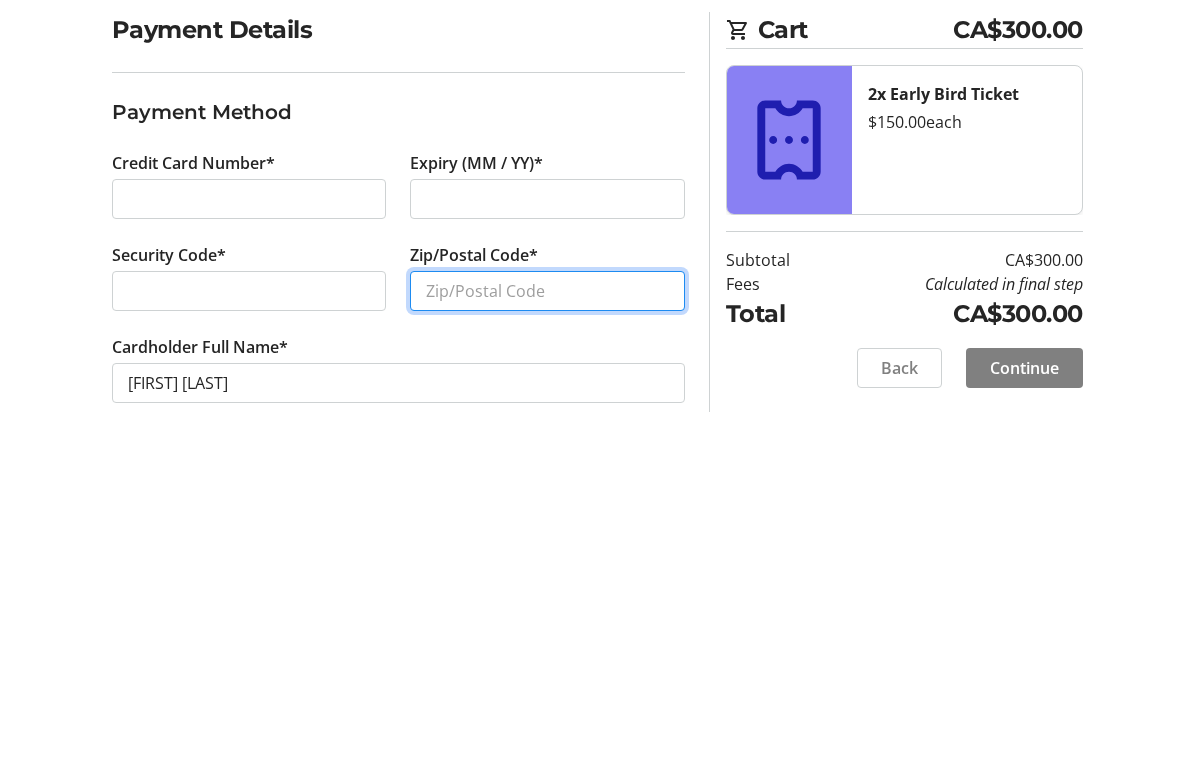 click on "Zip/Postal Code*" at bounding box center (547, 541) 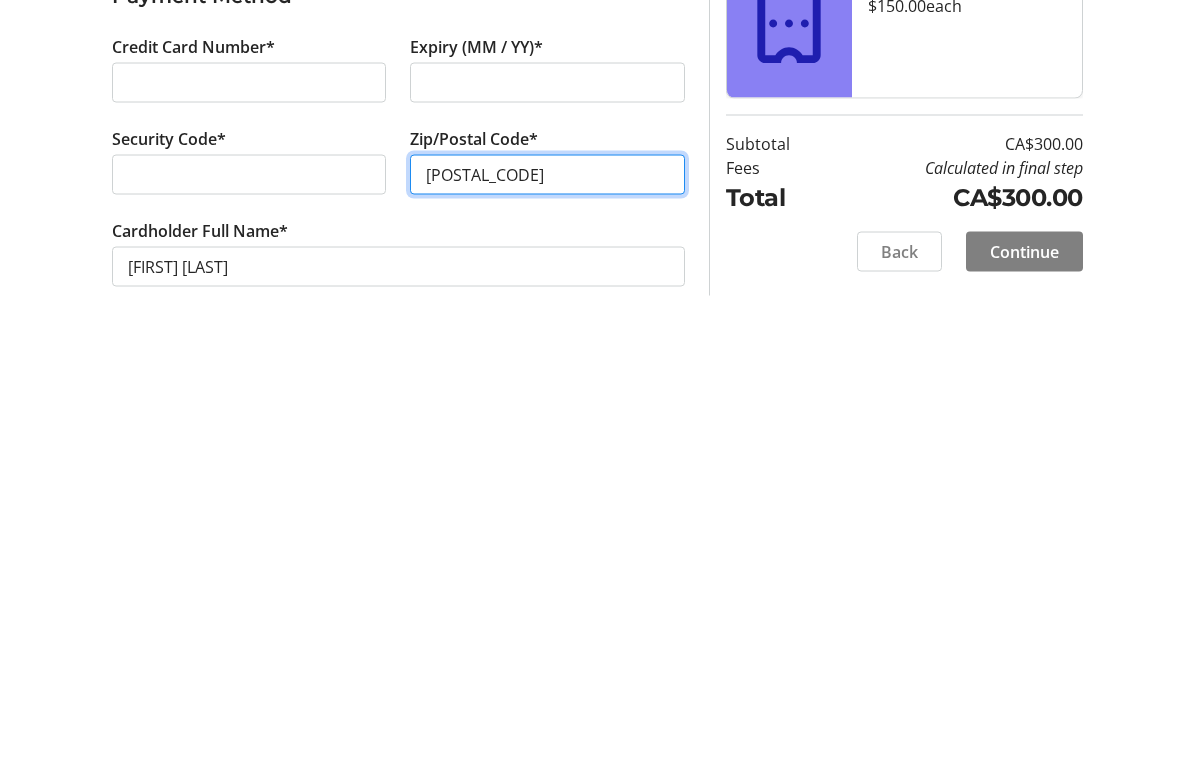 type on "[POSTAL_CODE]" 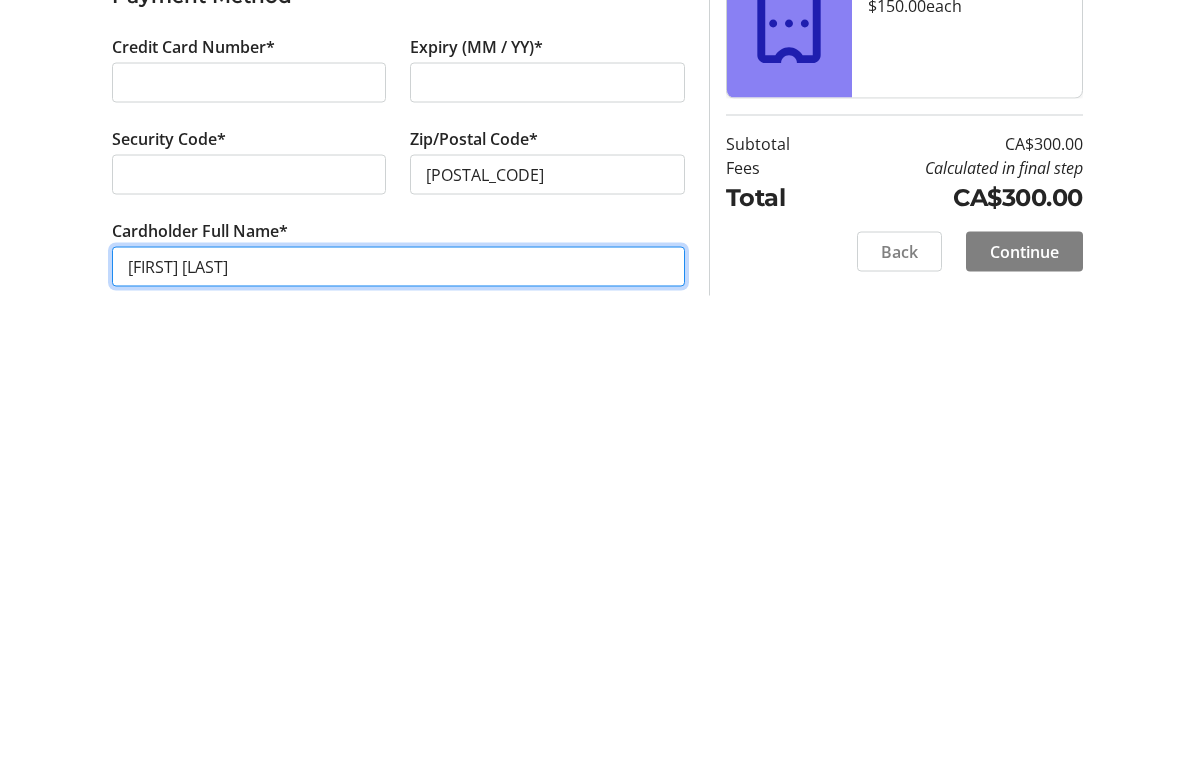 click on "[FIRST] [LAST]" at bounding box center [398, 633] 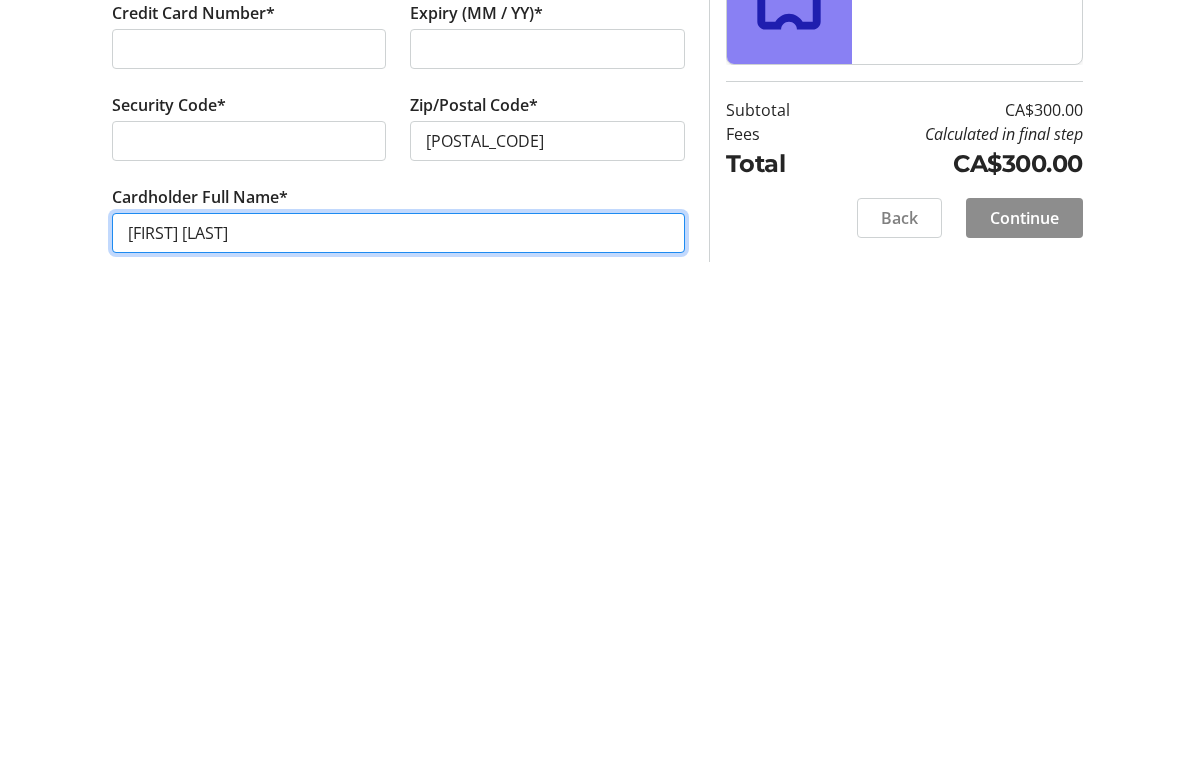 type on "[FIRST] [LAST]" 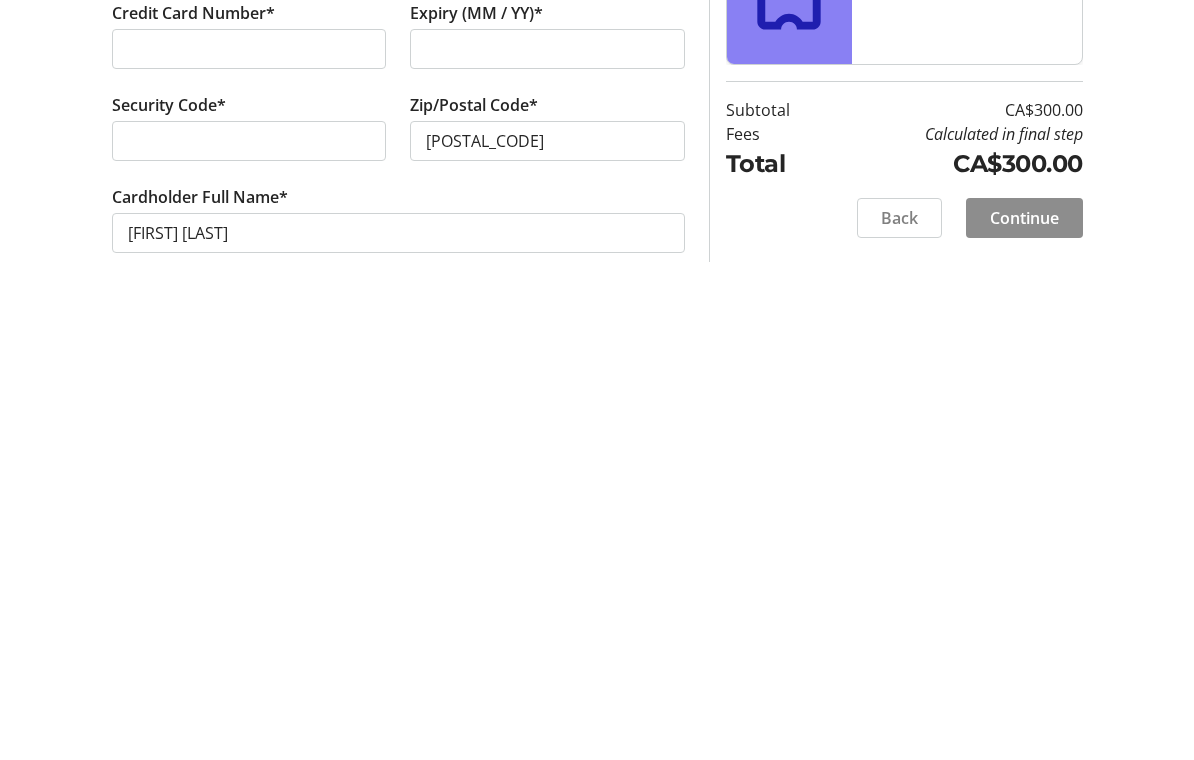 click on "Continue" 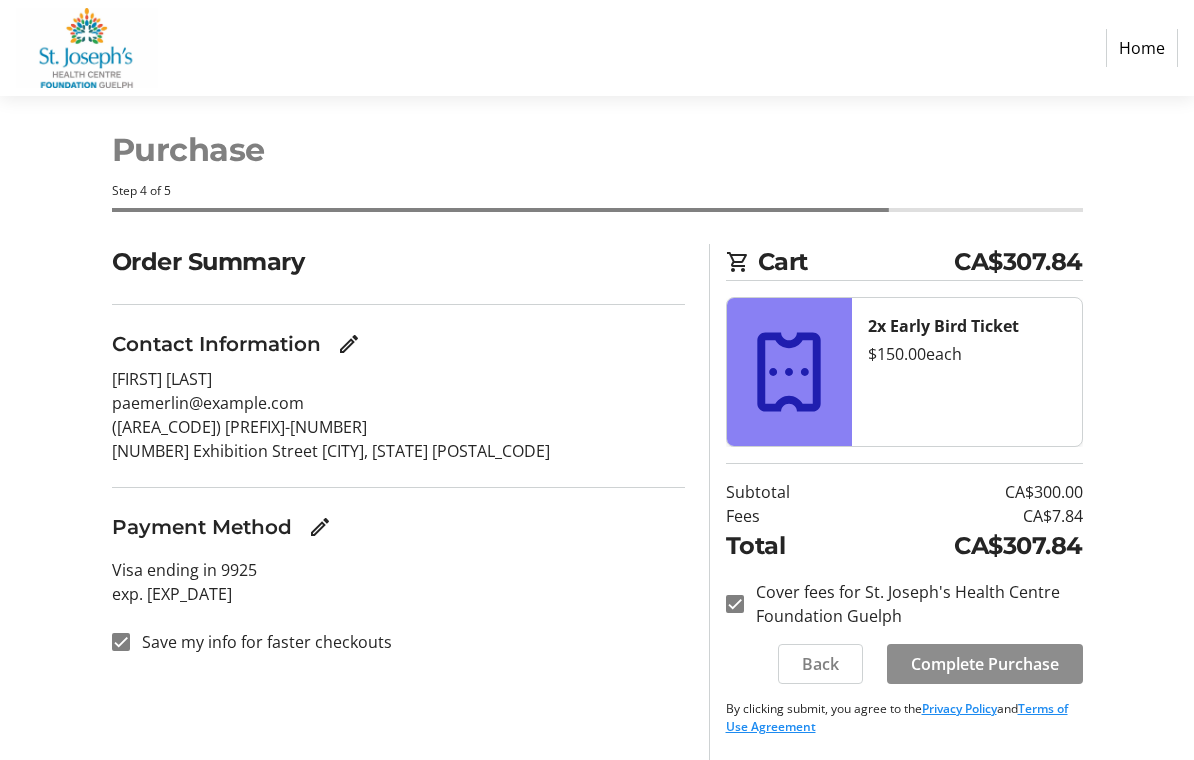 click 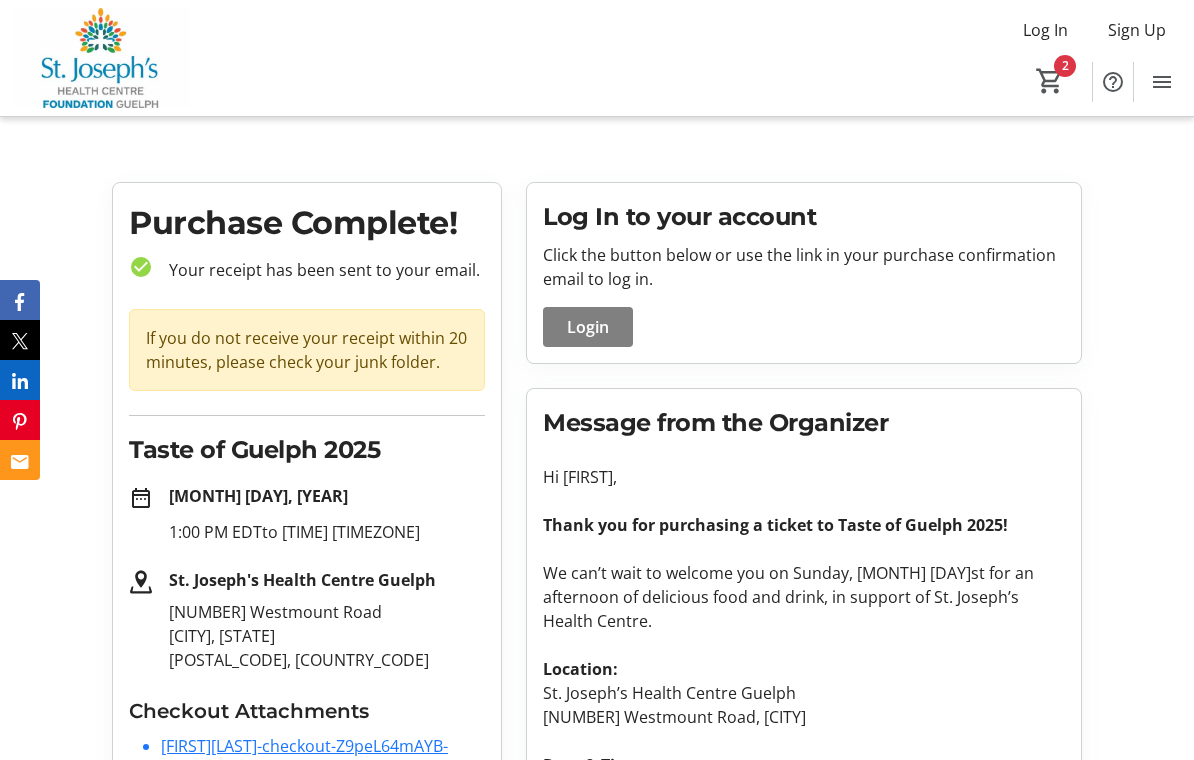 scroll, scrollTop: 16, scrollLeft: 0, axis: vertical 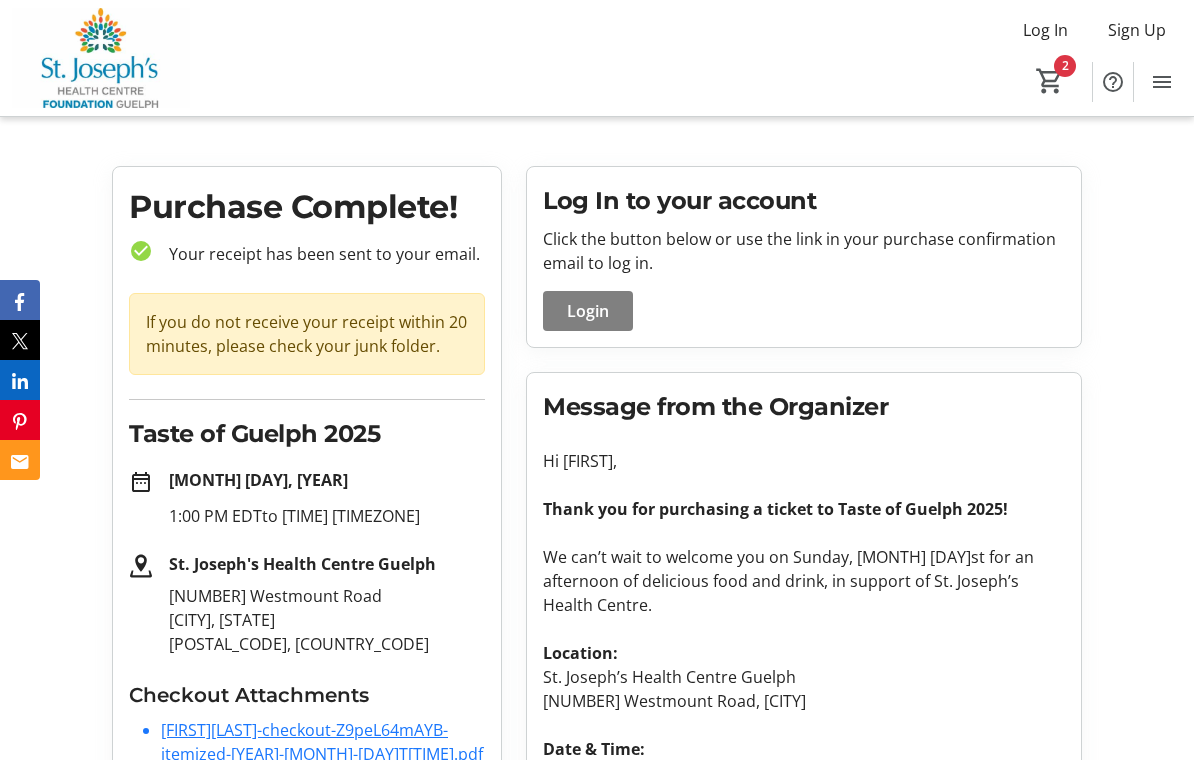 click on "2" 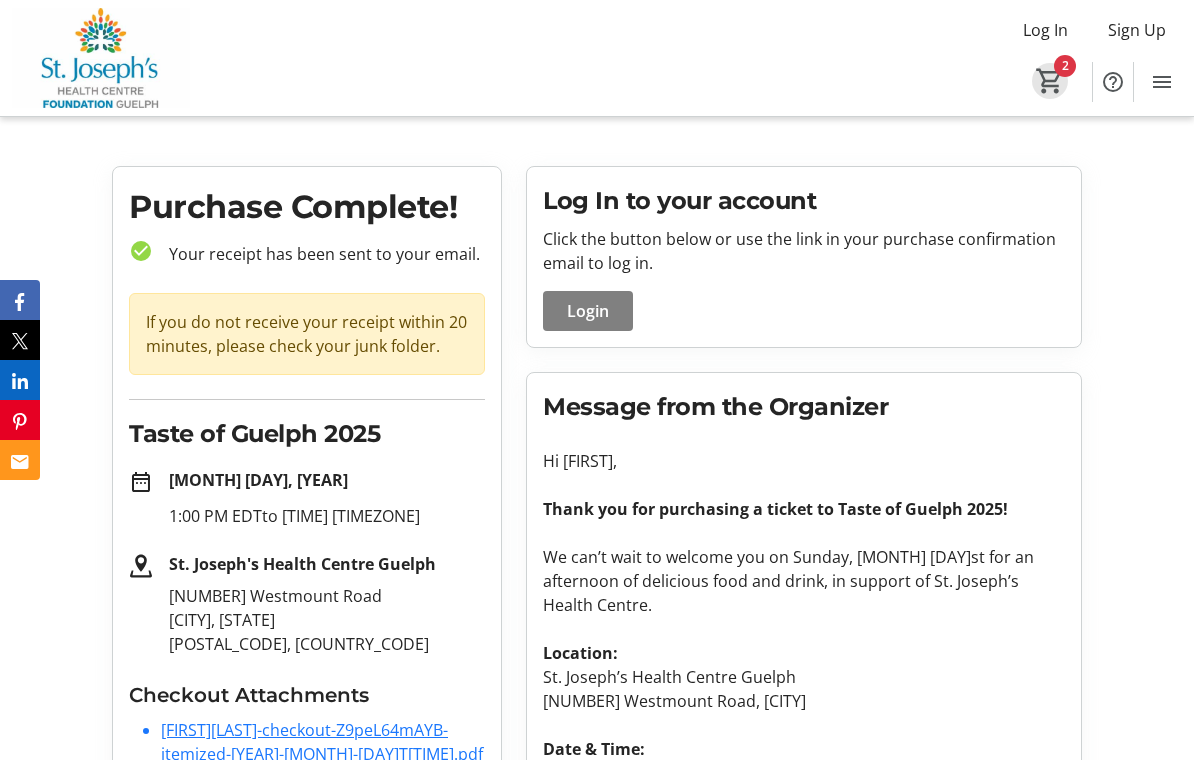 click on "2" 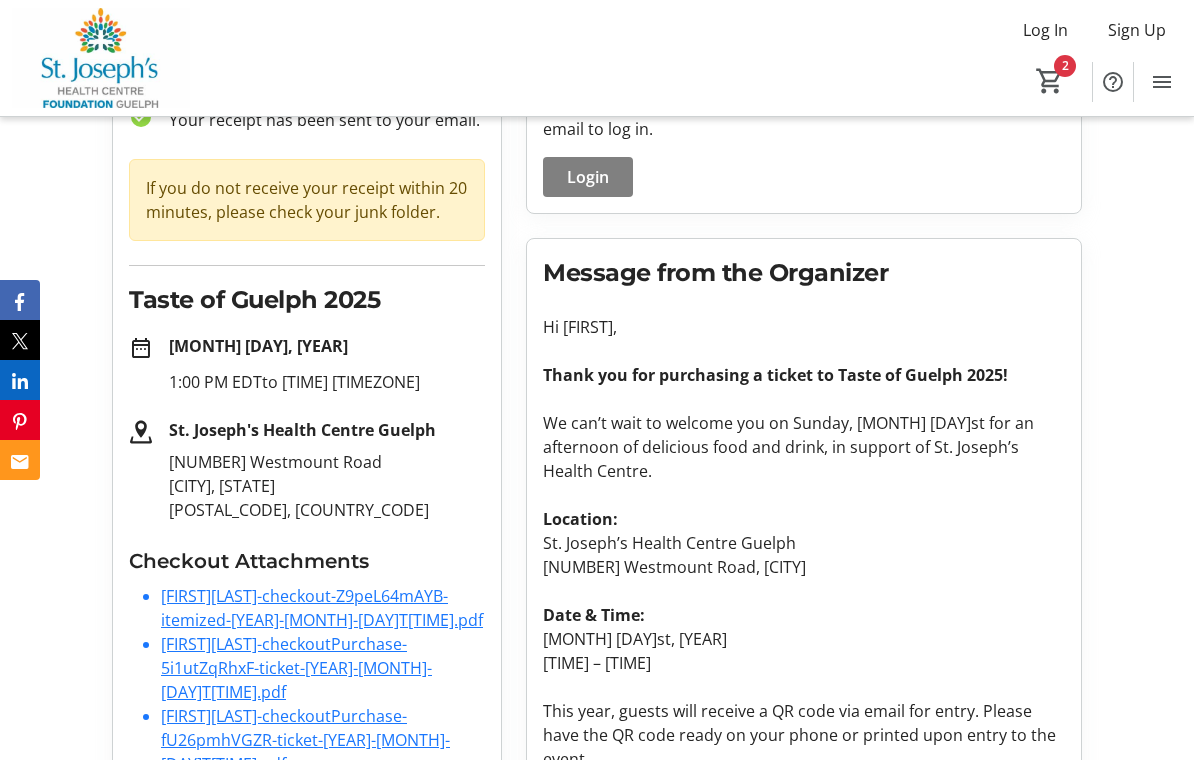 scroll, scrollTop: 304, scrollLeft: 0, axis: vertical 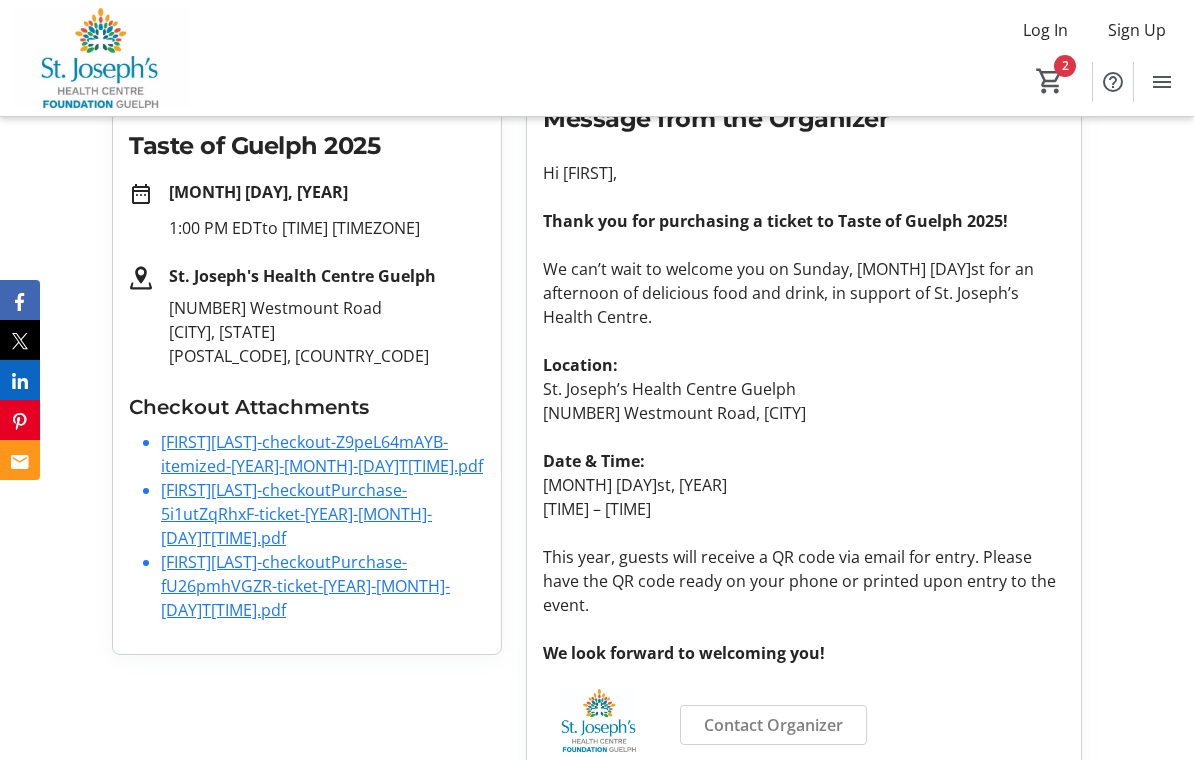 click on "[FIRST][LAST]-checkout-Z9peL64mAYB-itemized-[YEAR]-[MONTH]-[DAY]T[TIME].pdf" 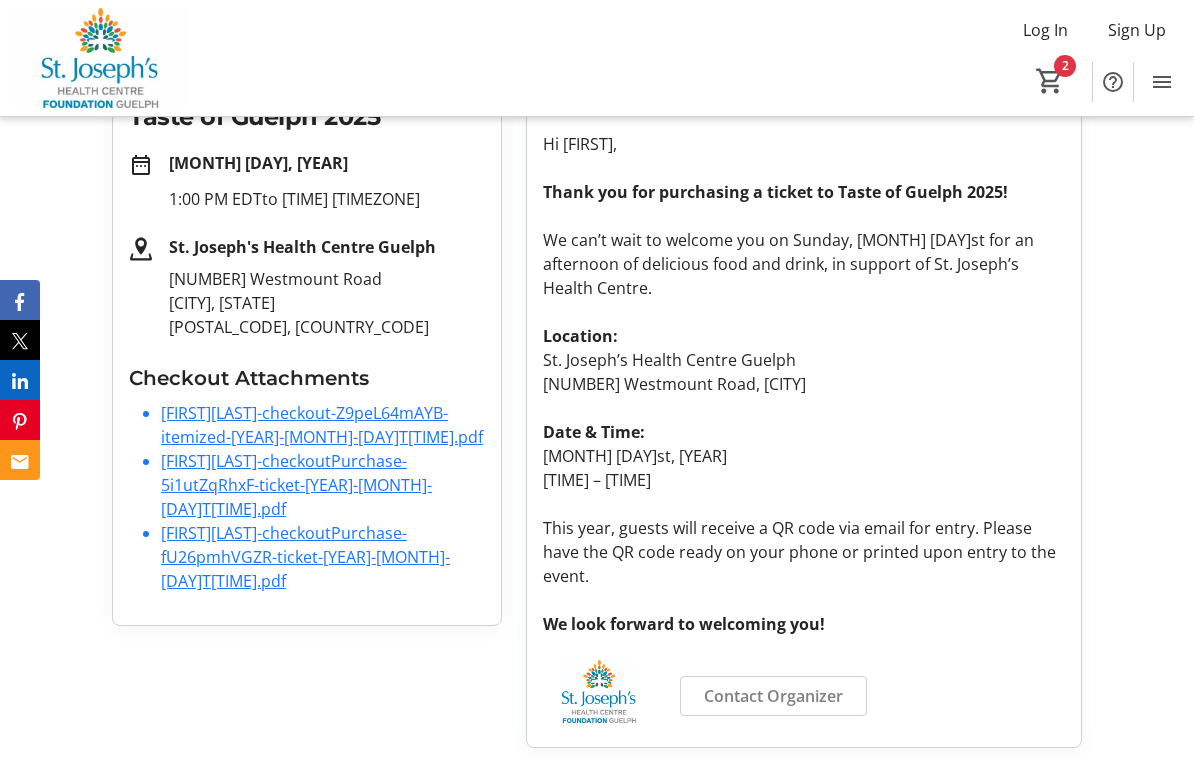 scroll, scrollTop: 335, scrollLeft: 0, axis: vertical 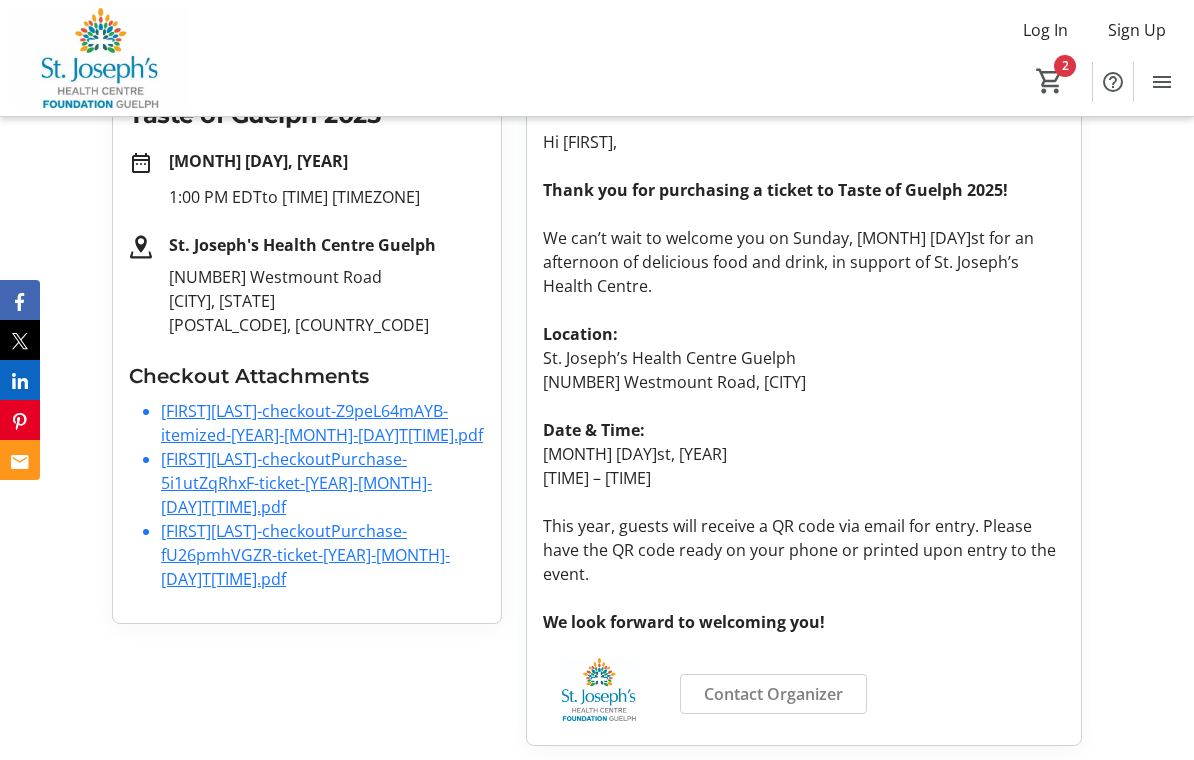 click on "[FIRST][LAST]-checkoutPurchase-5i1utZqRhxF-ticket-[YEAR]-[MONTH]-[DAY]T[TIME].pdf" 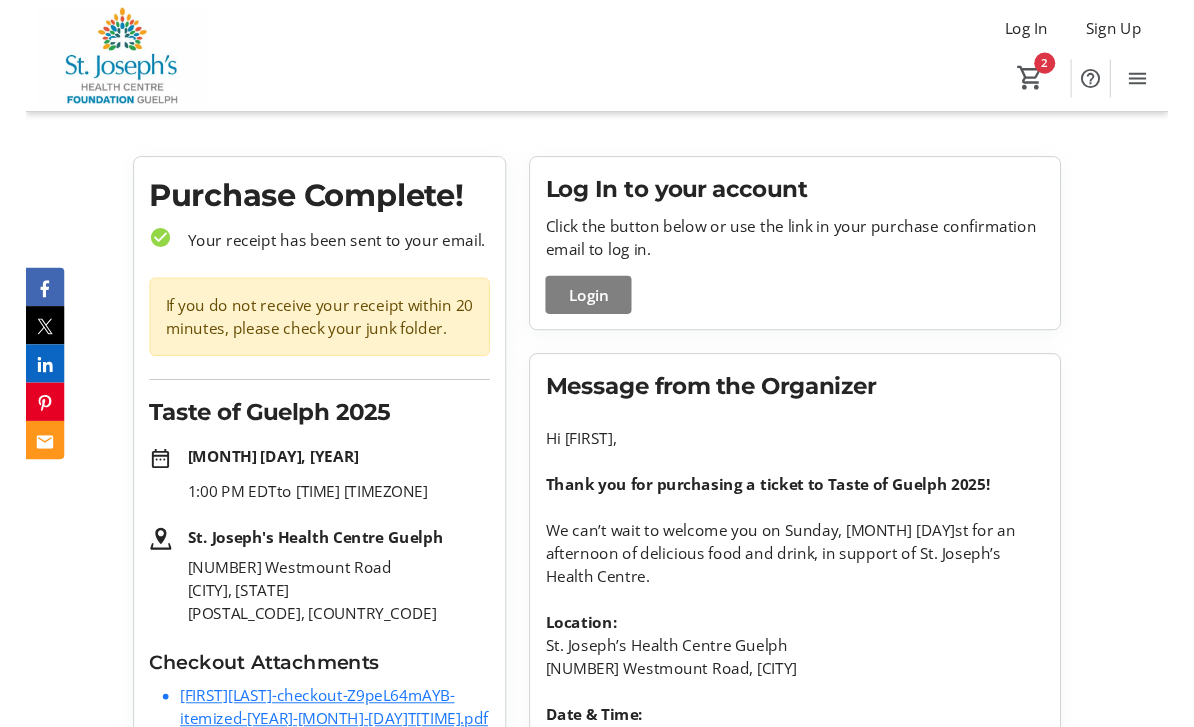 scroll, scrollTop: 0, scrollLeft: 0, axis: both 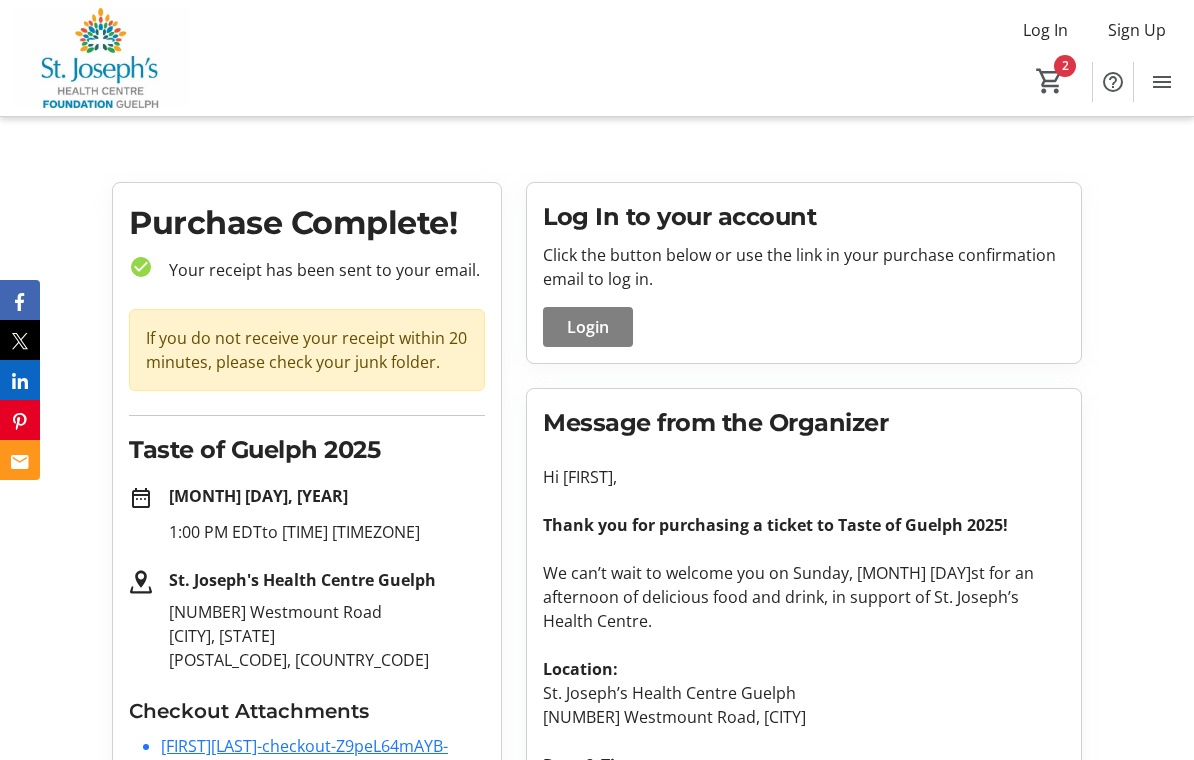 click 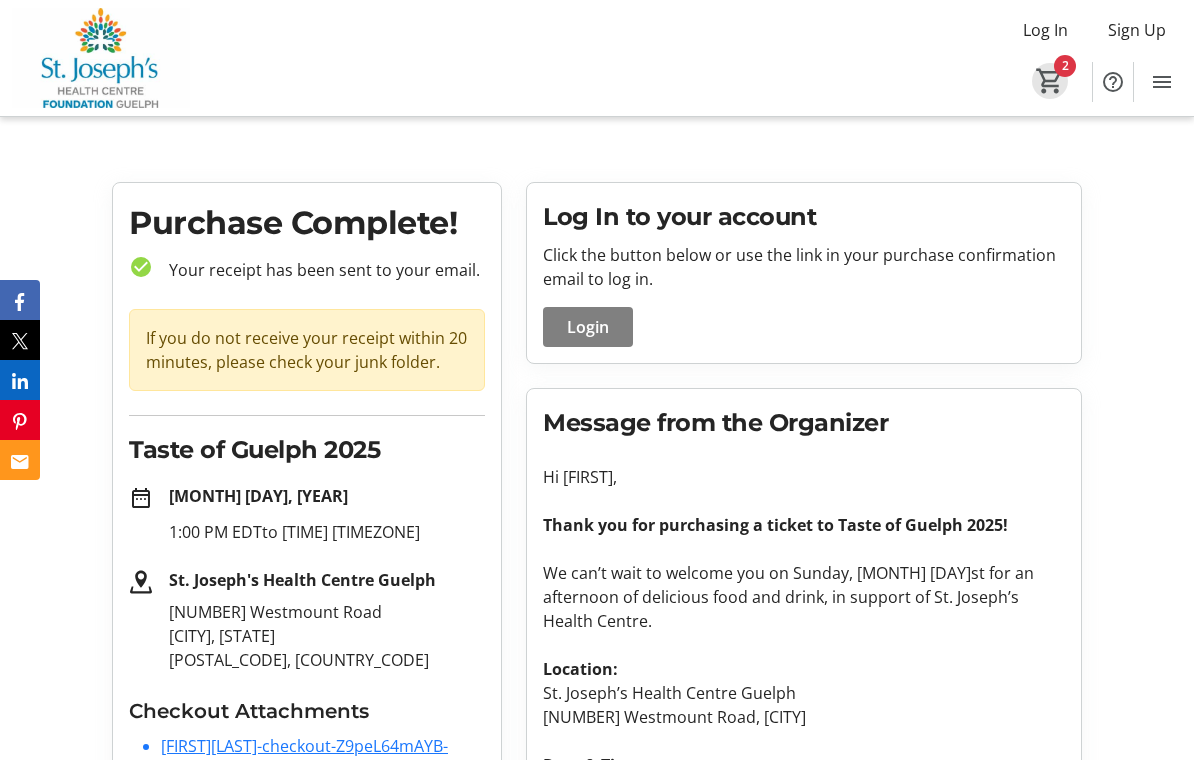 click on "2" 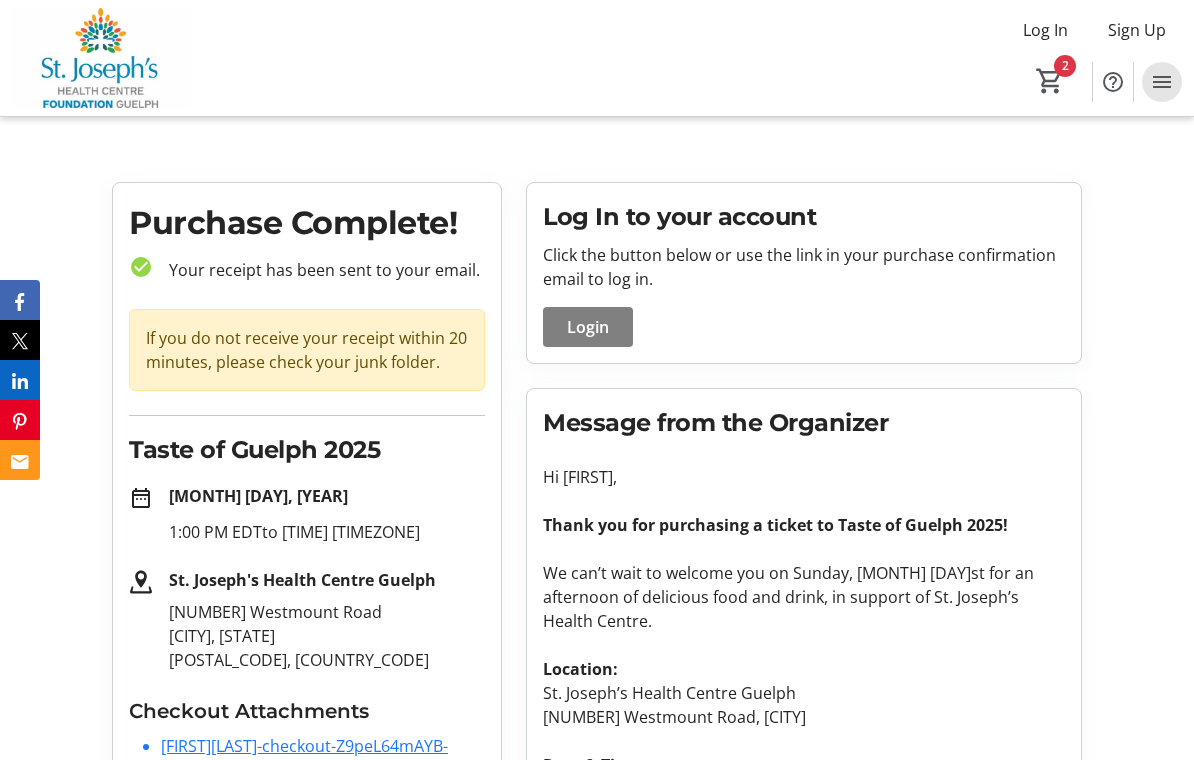 click 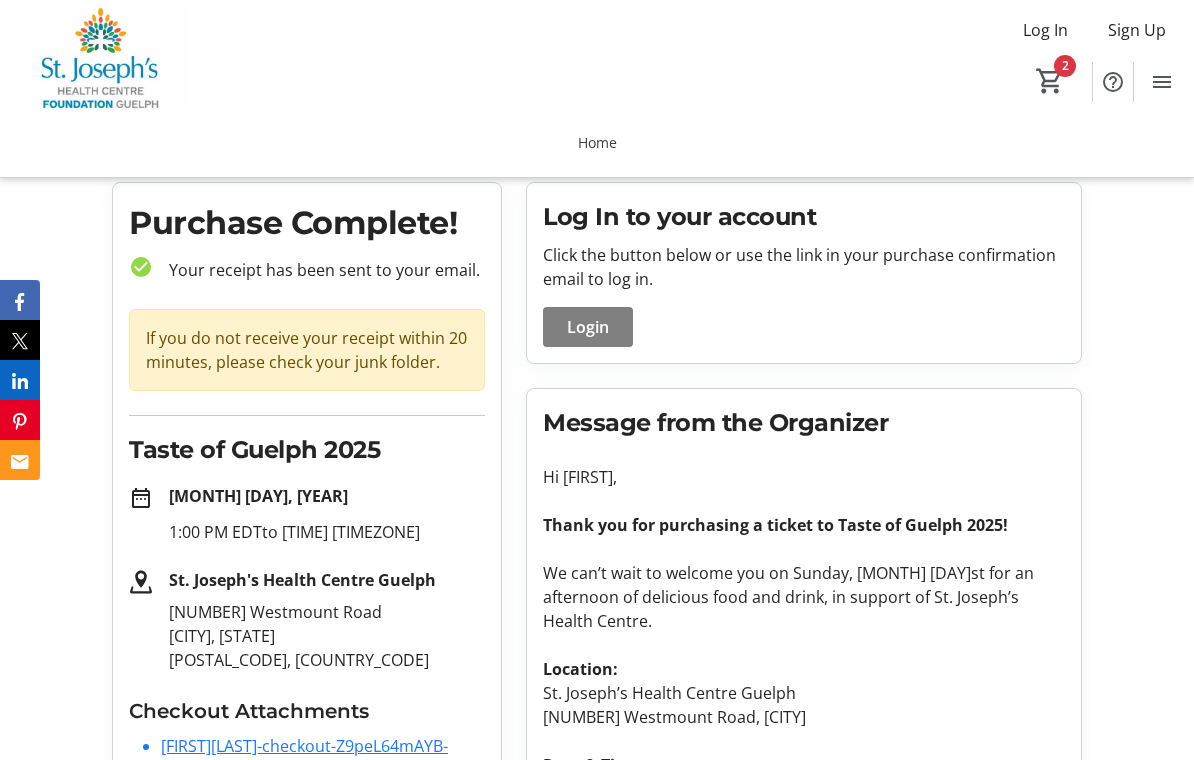 click 